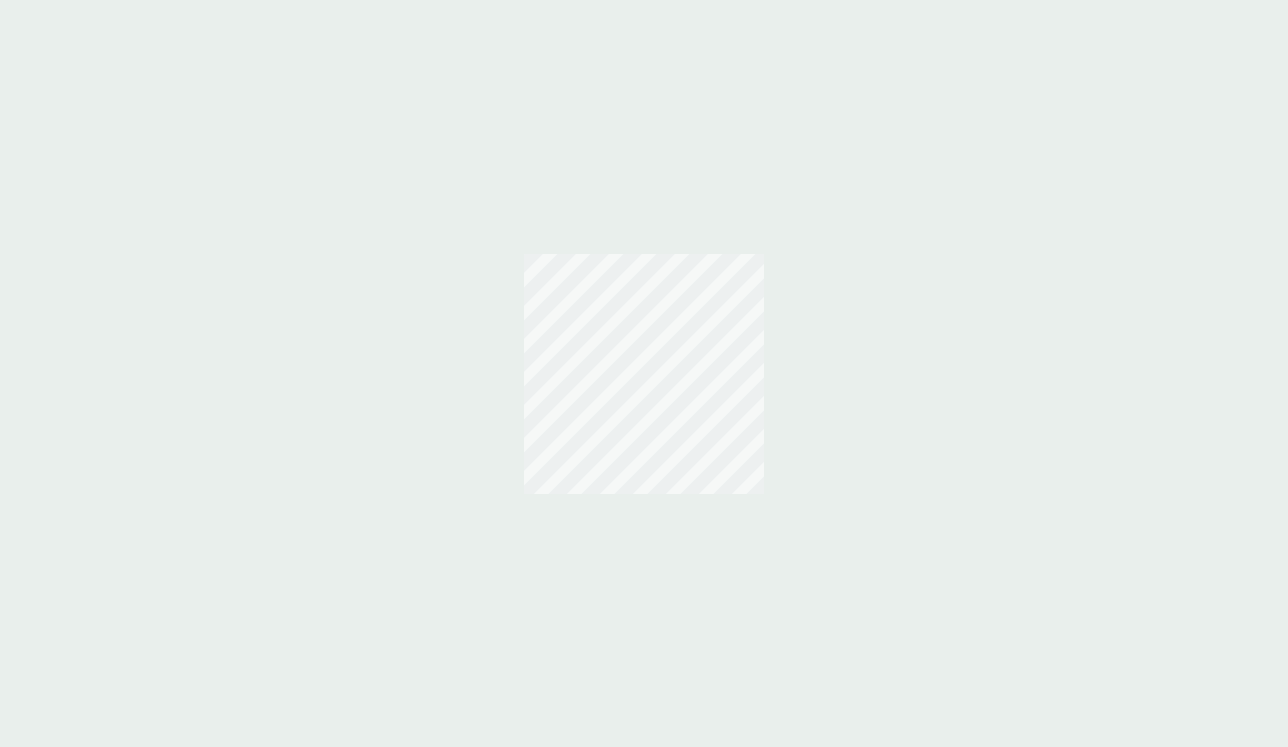 scroll, scrollTop: 0, scrollLeft: 0, axis: both 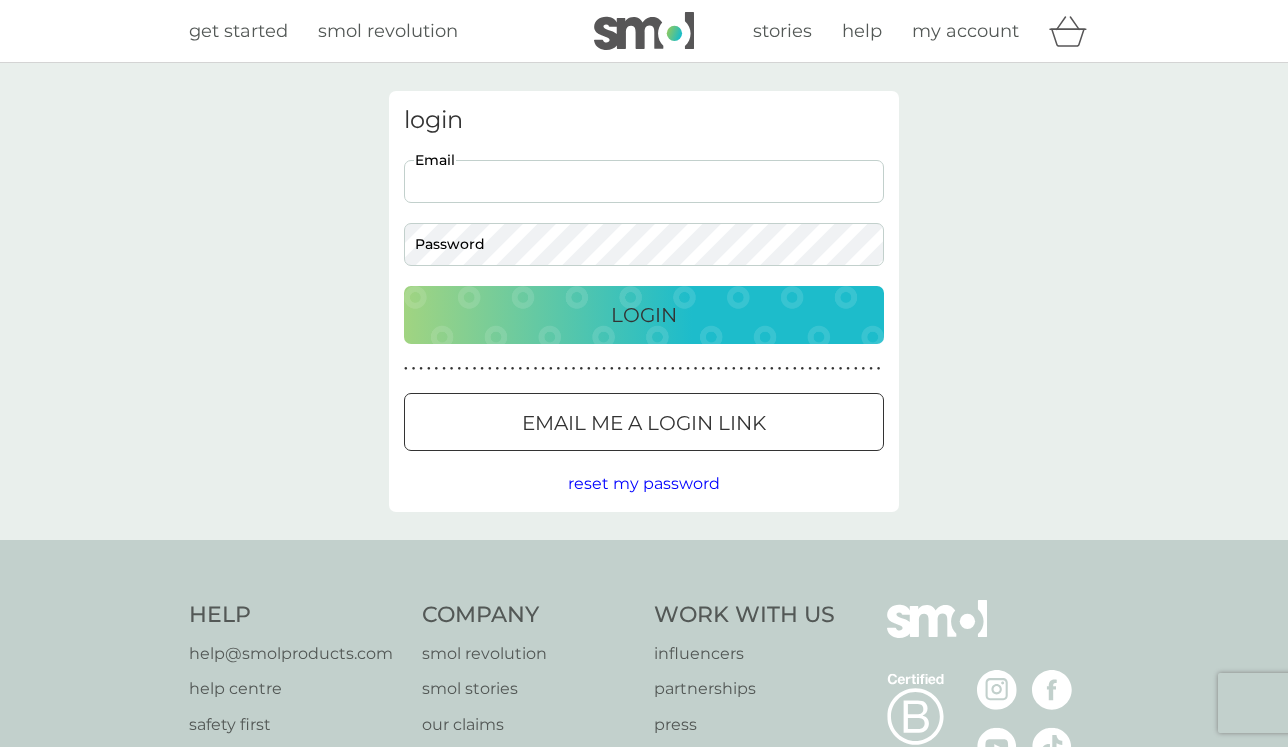 click on "Email" at bounding box center (644, 181) 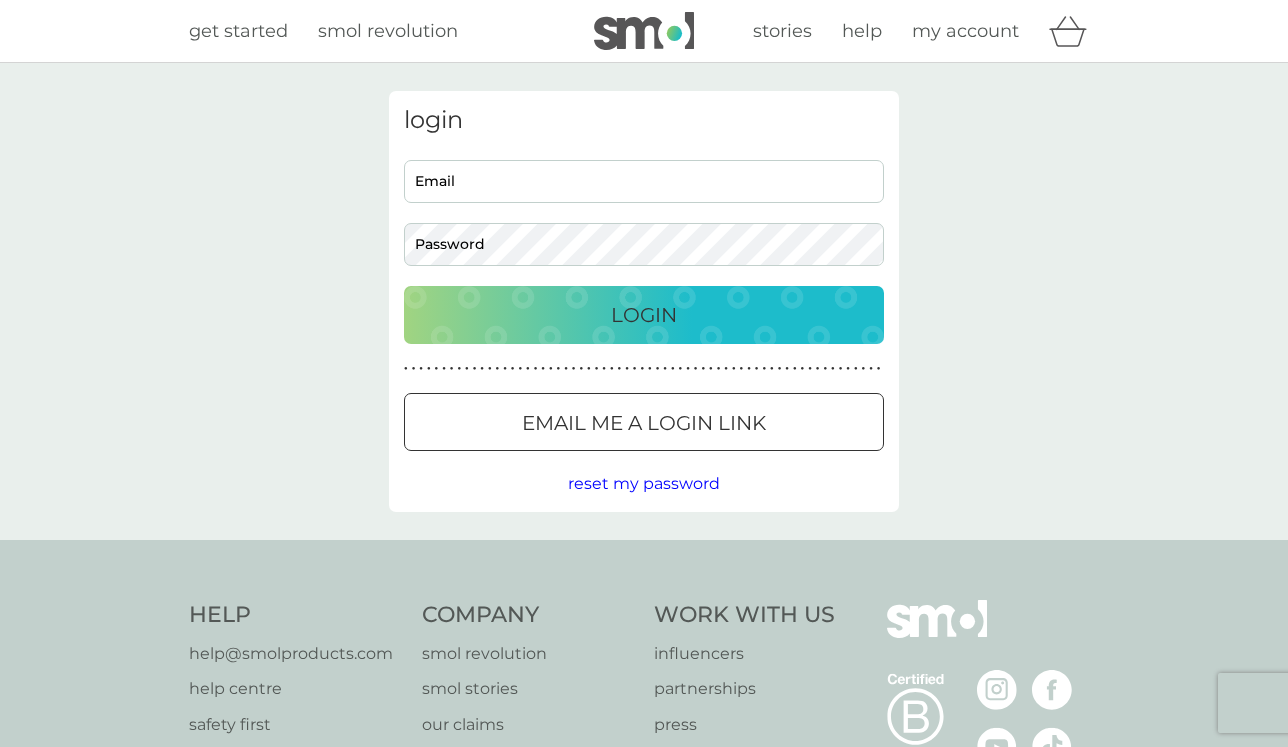 type on "[EMAIL]" 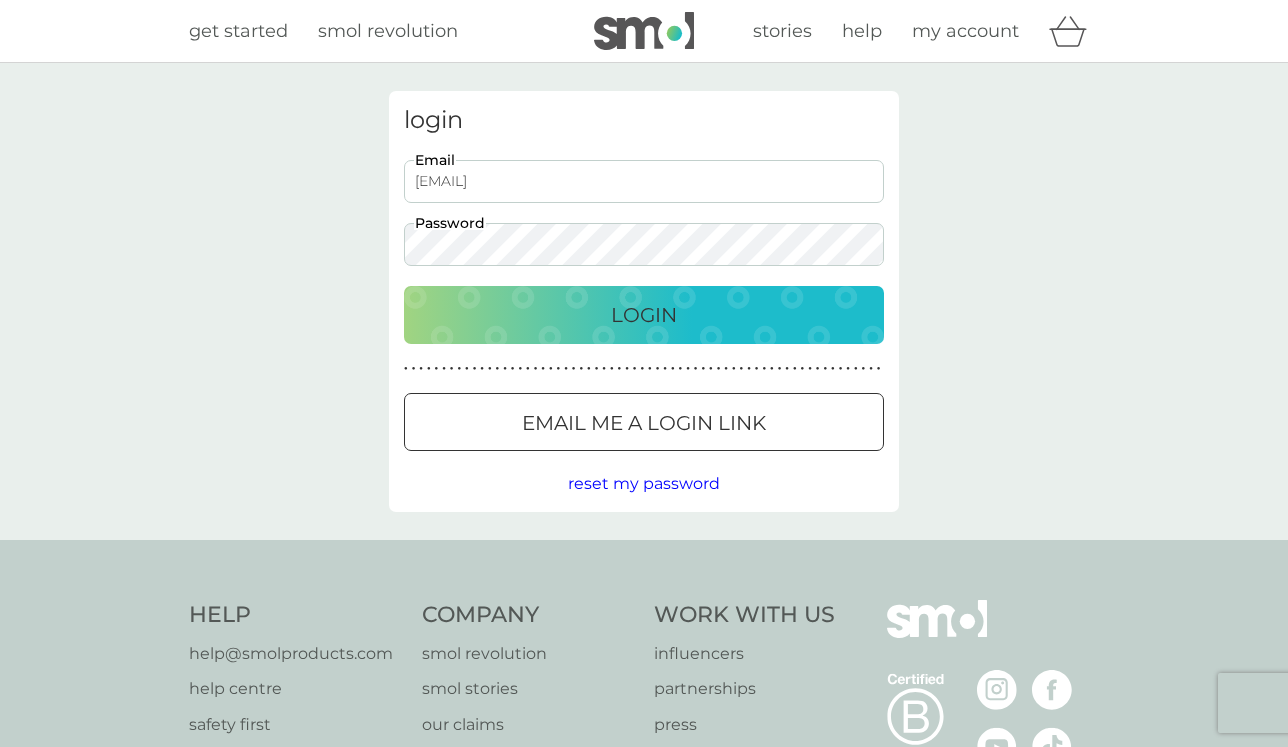 click on "Login" at bounding box center [644, 315] 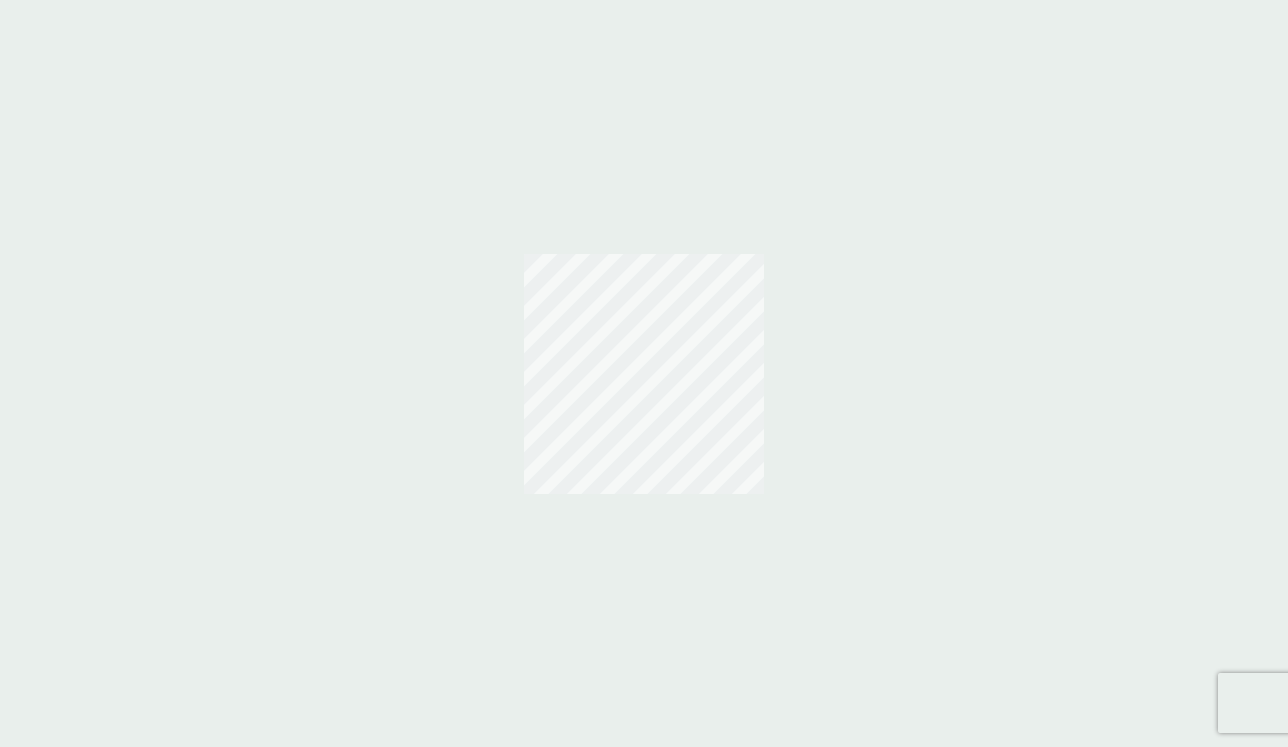 scroll, scrollTop: 0, scrollLeft: 0, axis: both 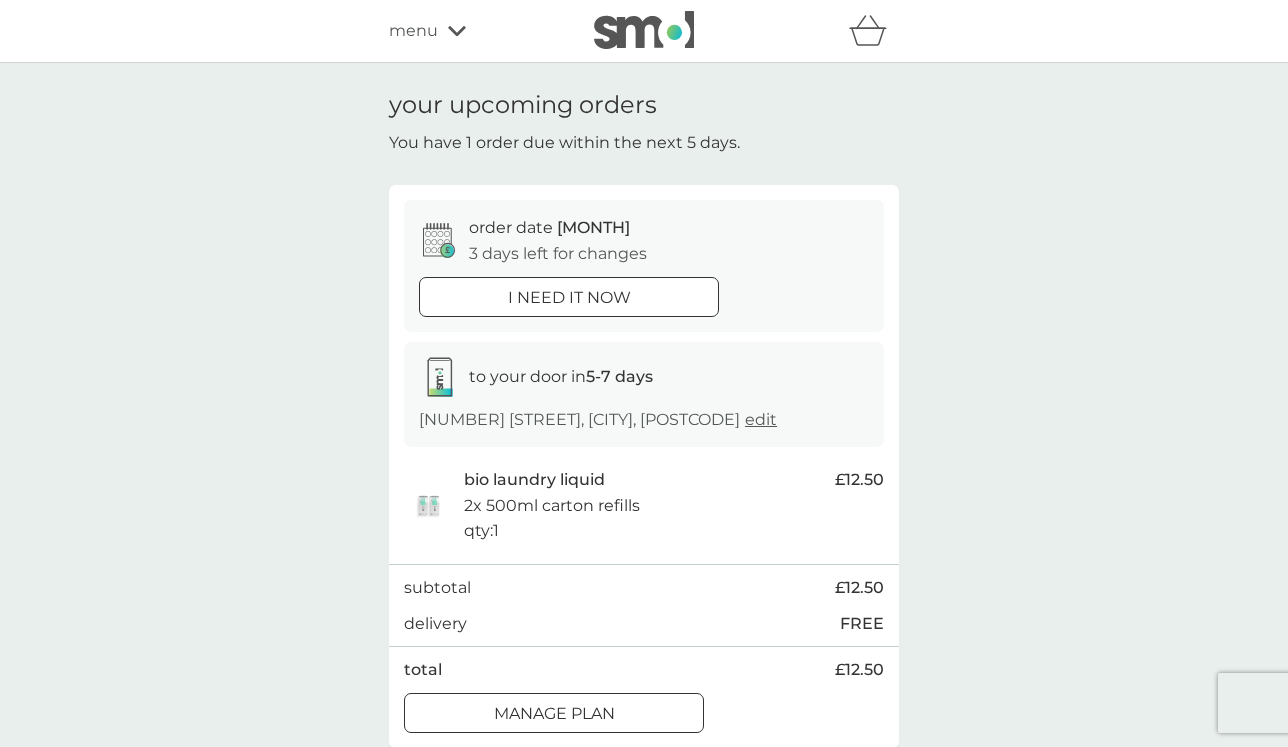 click on "refer a friend & you BOTH save smol impact smol shop your smol plans your upcoming orders your details order history logout menu" at bounding box center [644, 31] 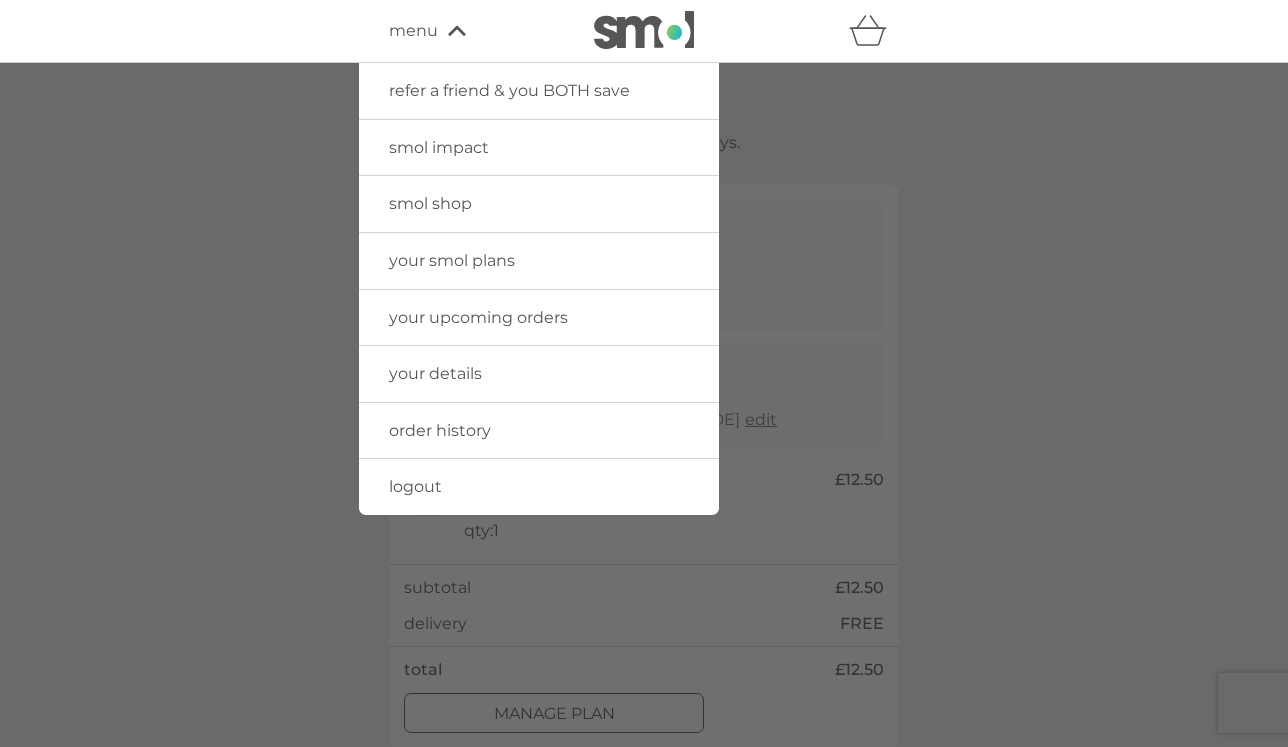 click on "your smol plans" at bounding box center (452, 260) 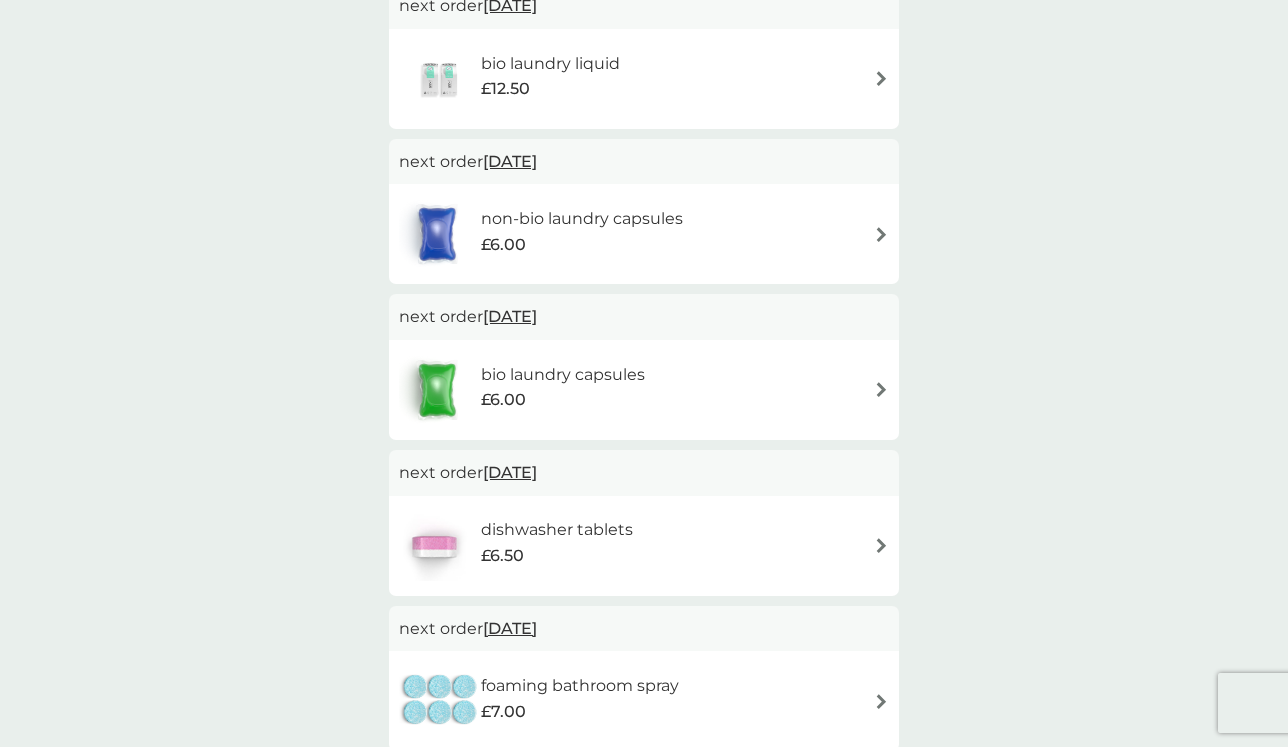 scroll, scrollTop: 423, scrollLeft: 0, axis: vertical 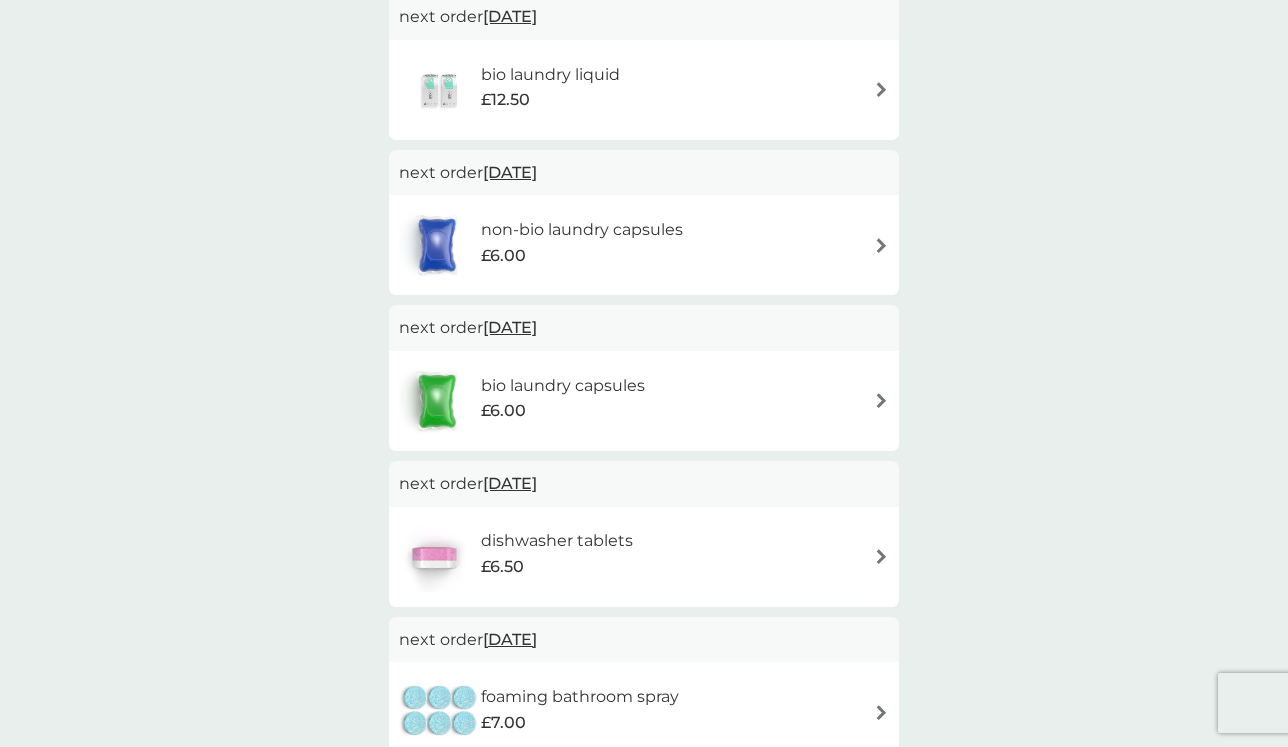 click at bounding box center (881, 245) 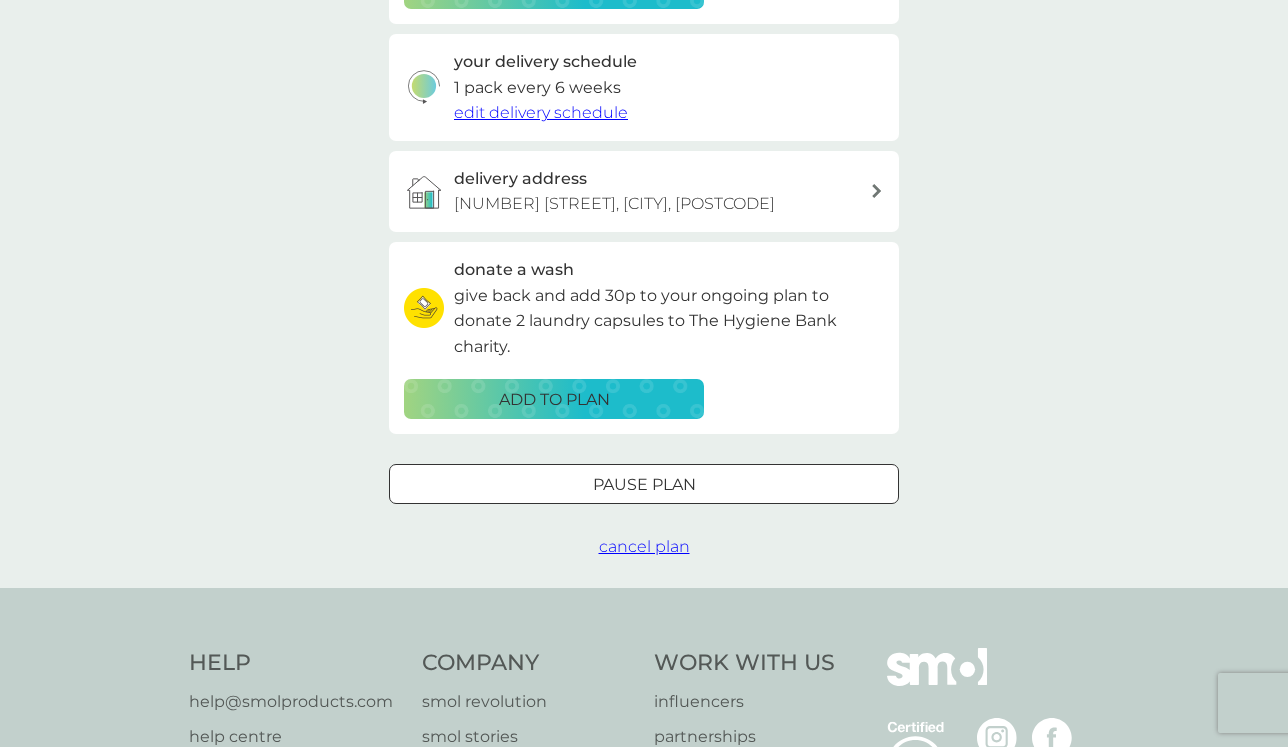 scroll, scrollTop: 458, scrollLeft: 0, axis: vertical 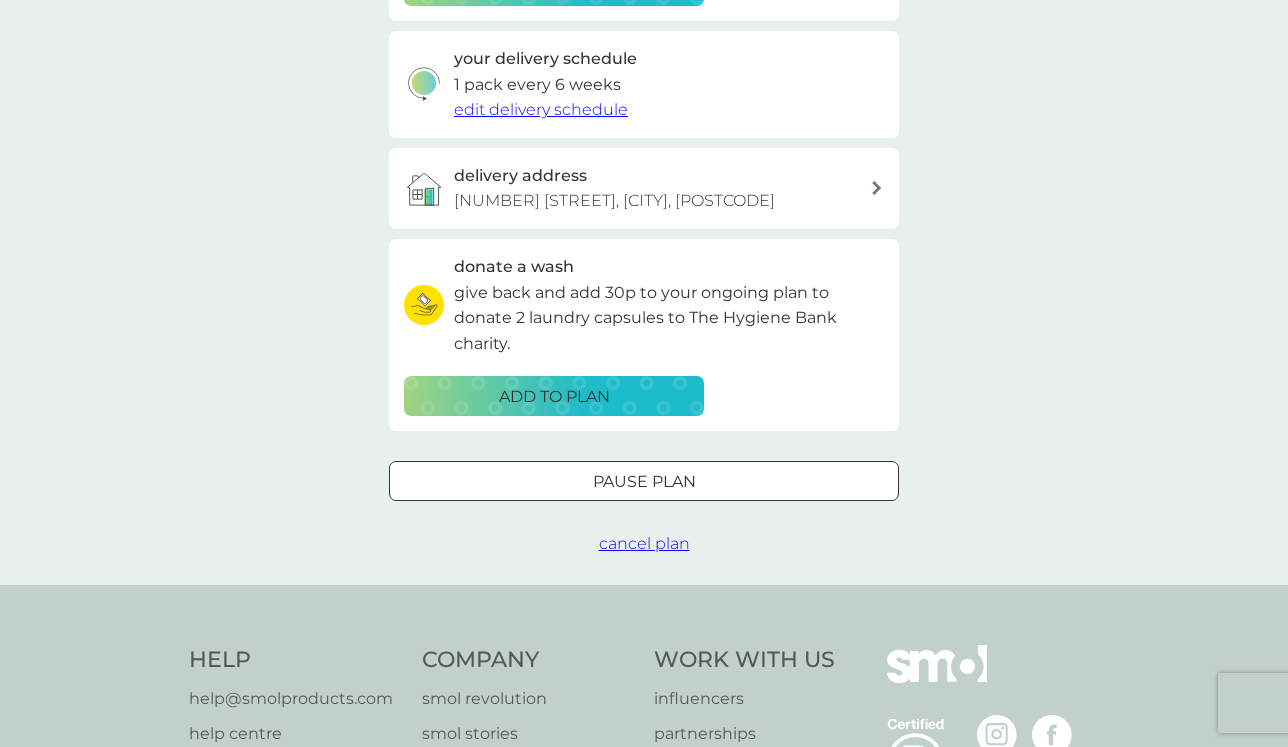 click at bounding box center [644, 482] 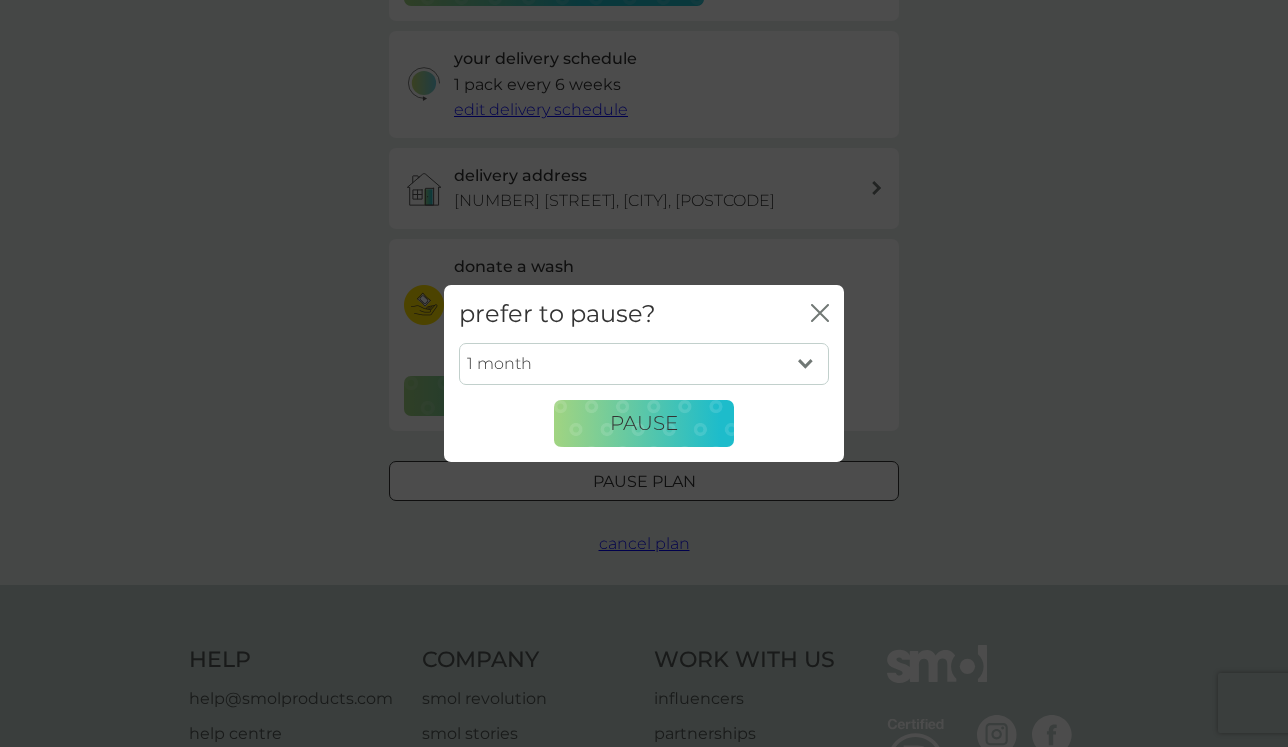 click on "1 month 2 months 3 months 4 months 5 months 6 months" at bounding box center (644, 364) 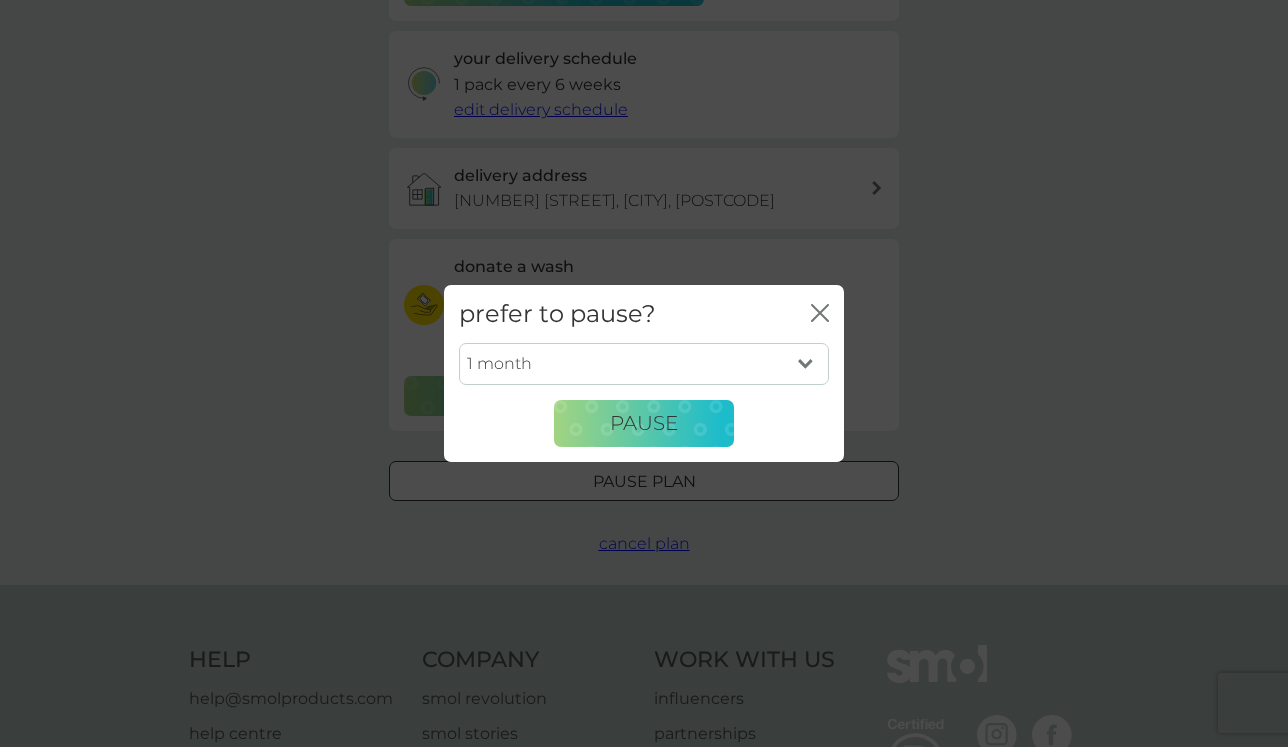 select on "4" 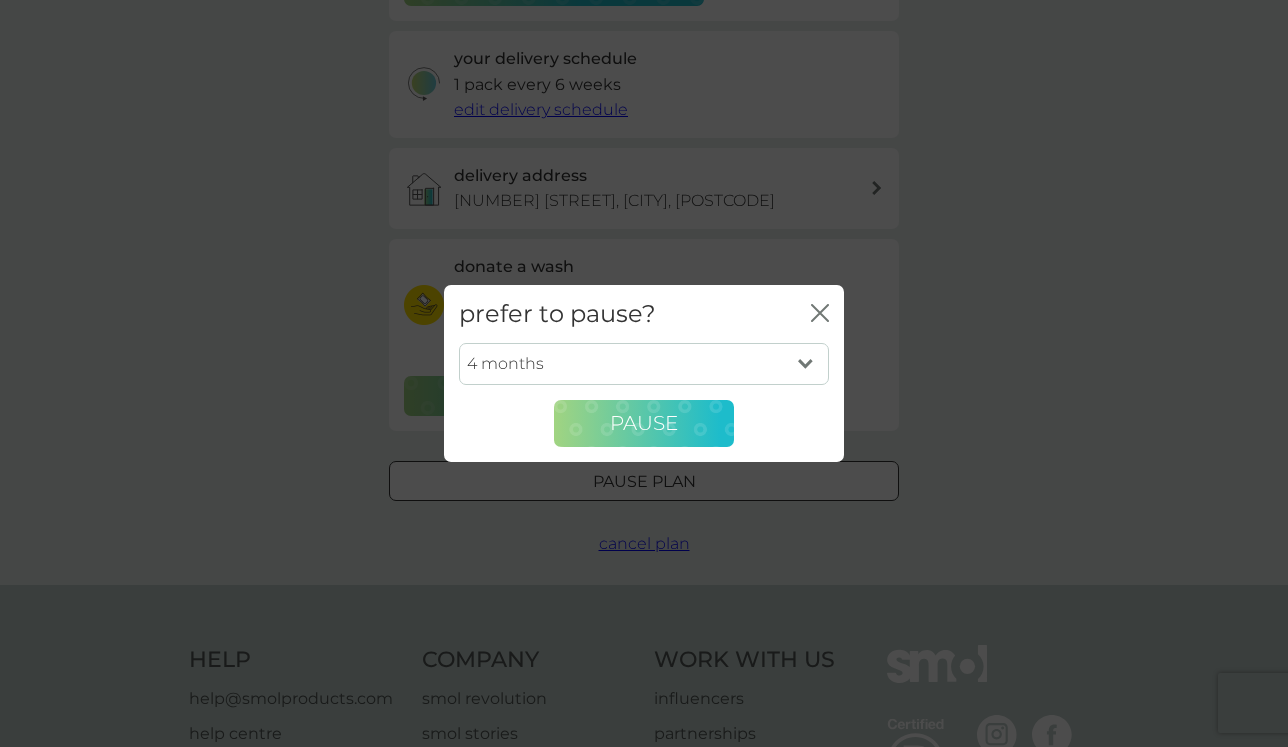 click on "Pause" at bounding box center [644, 423] 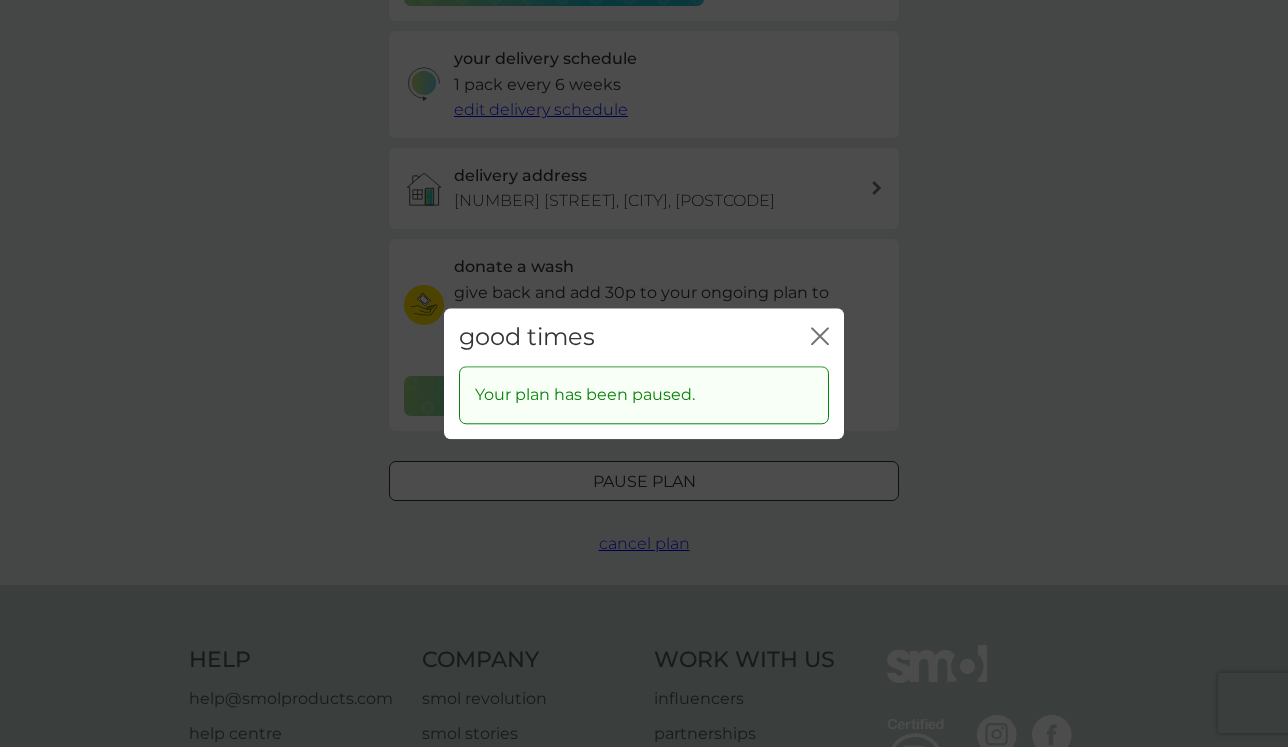 click 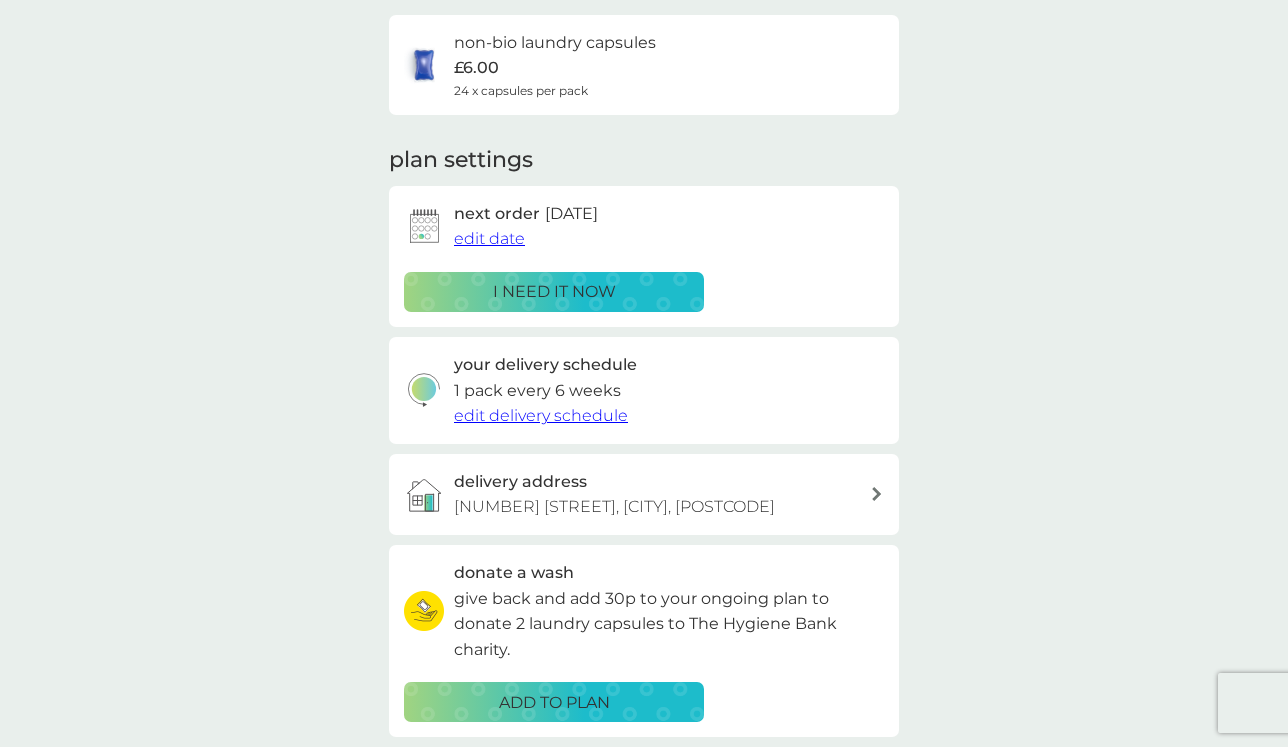 scroll, scrollTop: 0, scrollLeft: 0, axis: both 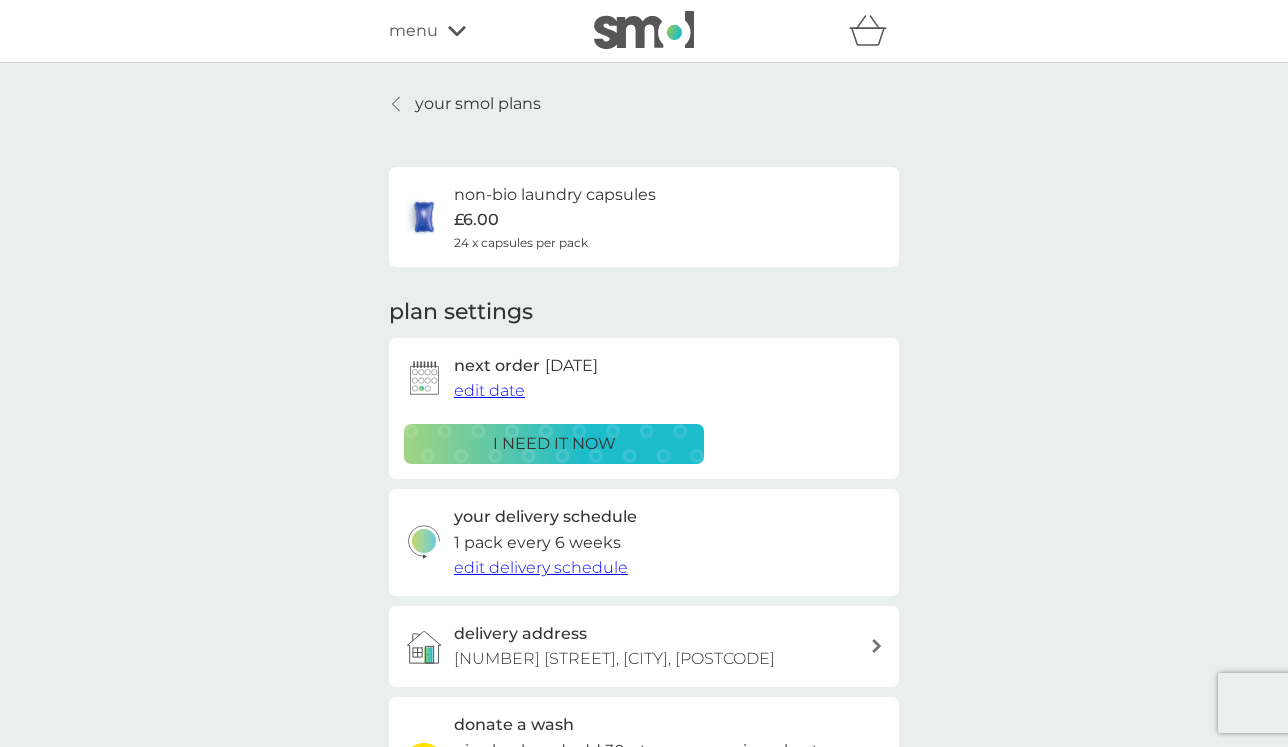 click on "your smol plans" at bounding box center [478, 104] 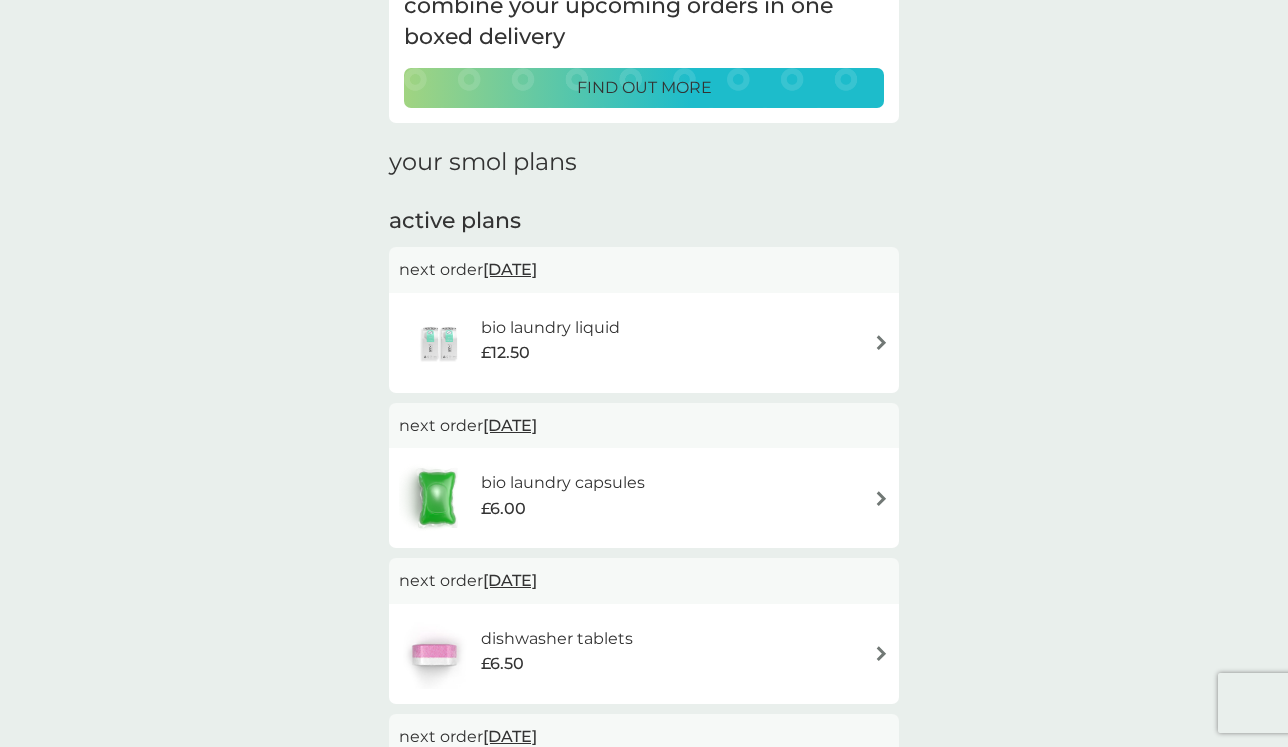 scroll, scrollTop: 185, scrollLeft: 0, axis: vertical 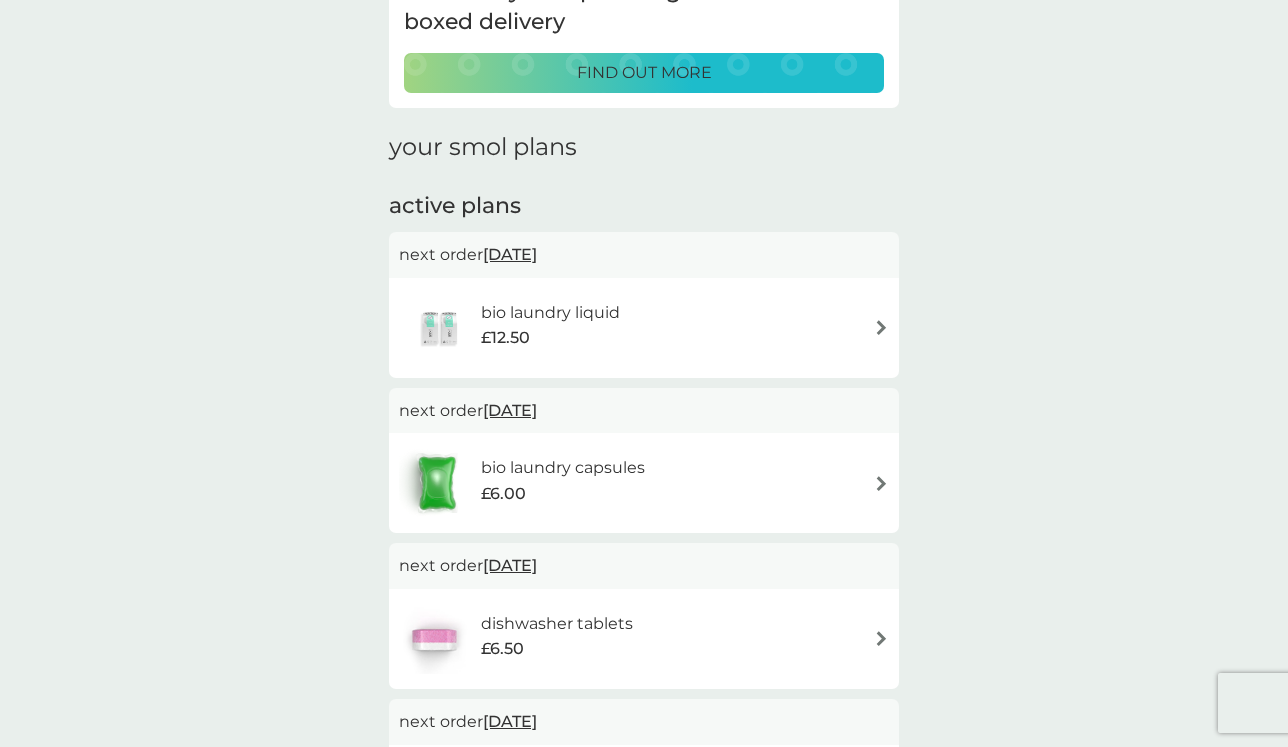 click on "bio laundry capsules" at bounding box center (563, 468) 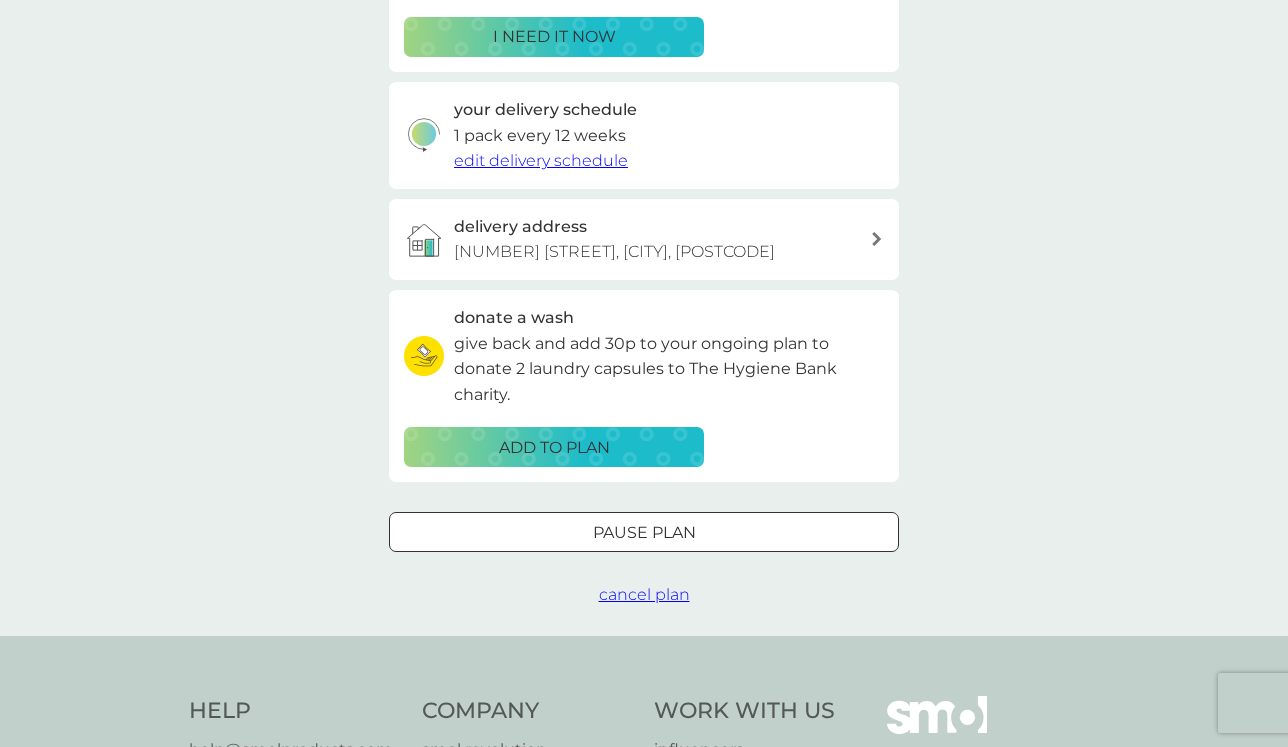 scroll, scrollTop: 411, scrollLeft: 0, axis: vertical 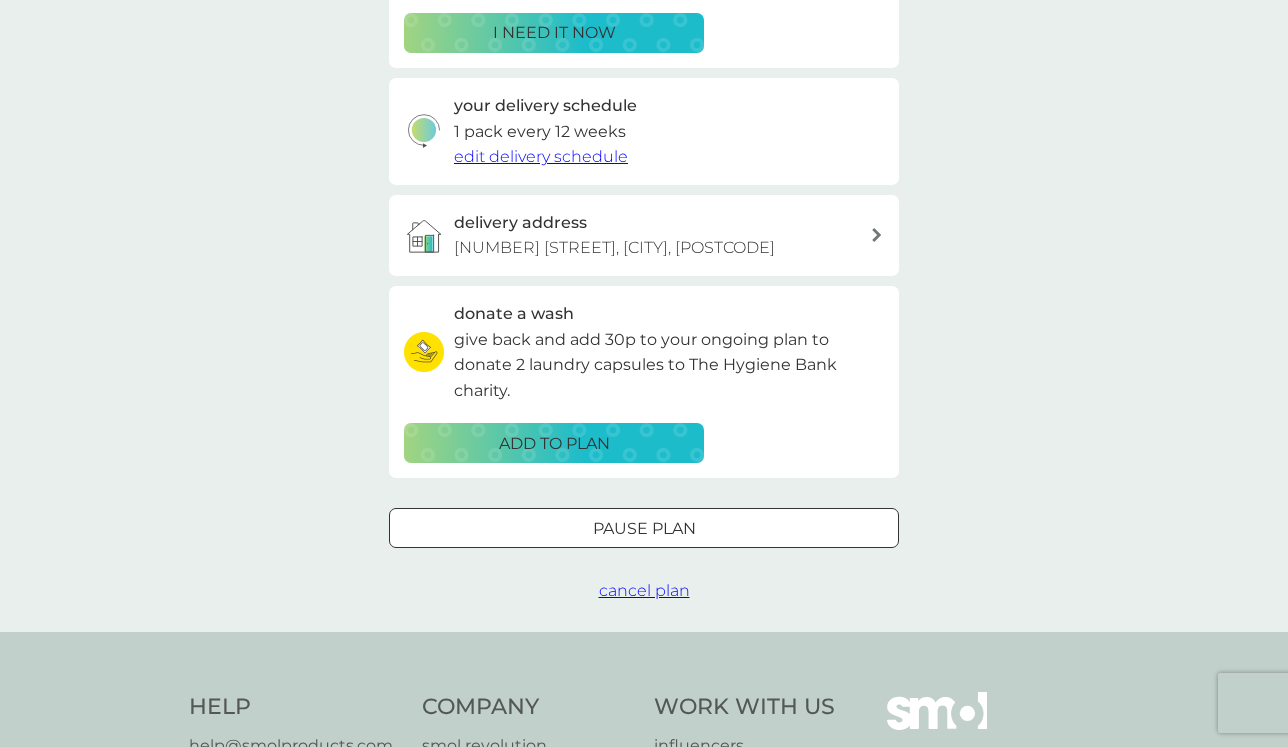 click at bounding box center (644, 529) 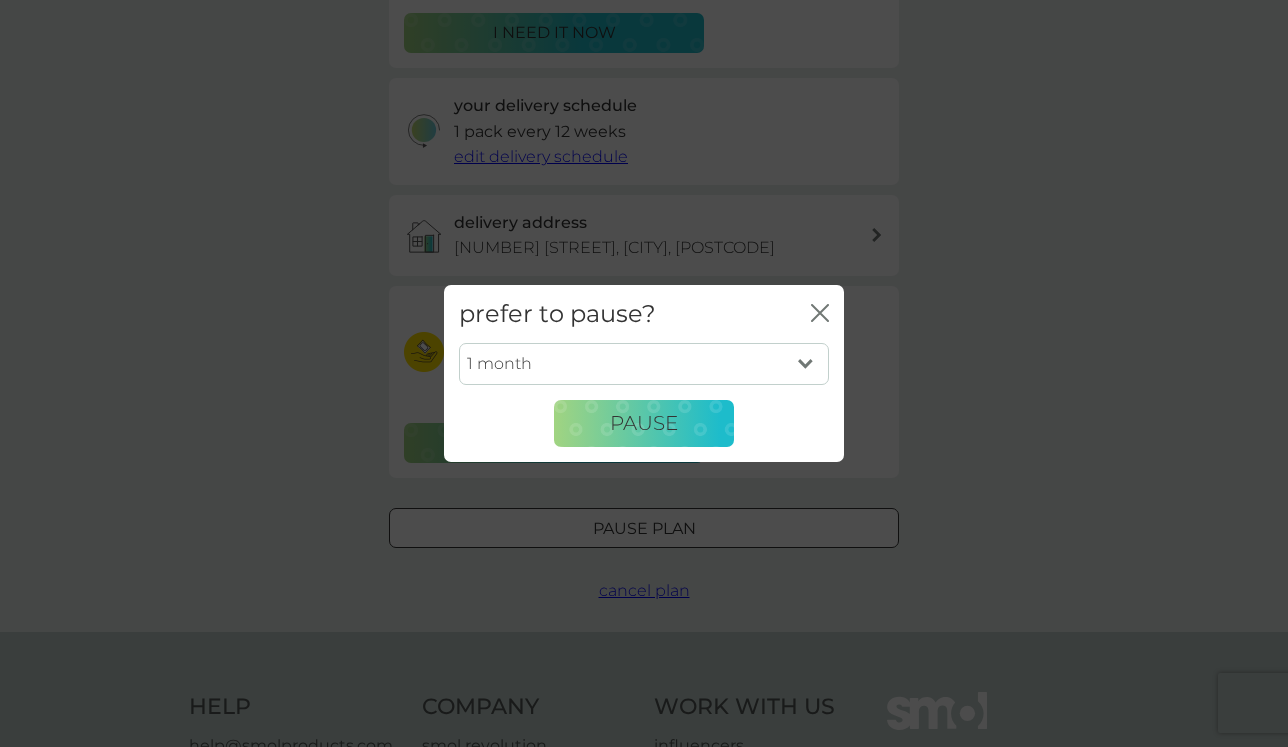 click on "1 month 2 months 3 months 4 months 5 months 6 months" at bounding box center (644, 364) 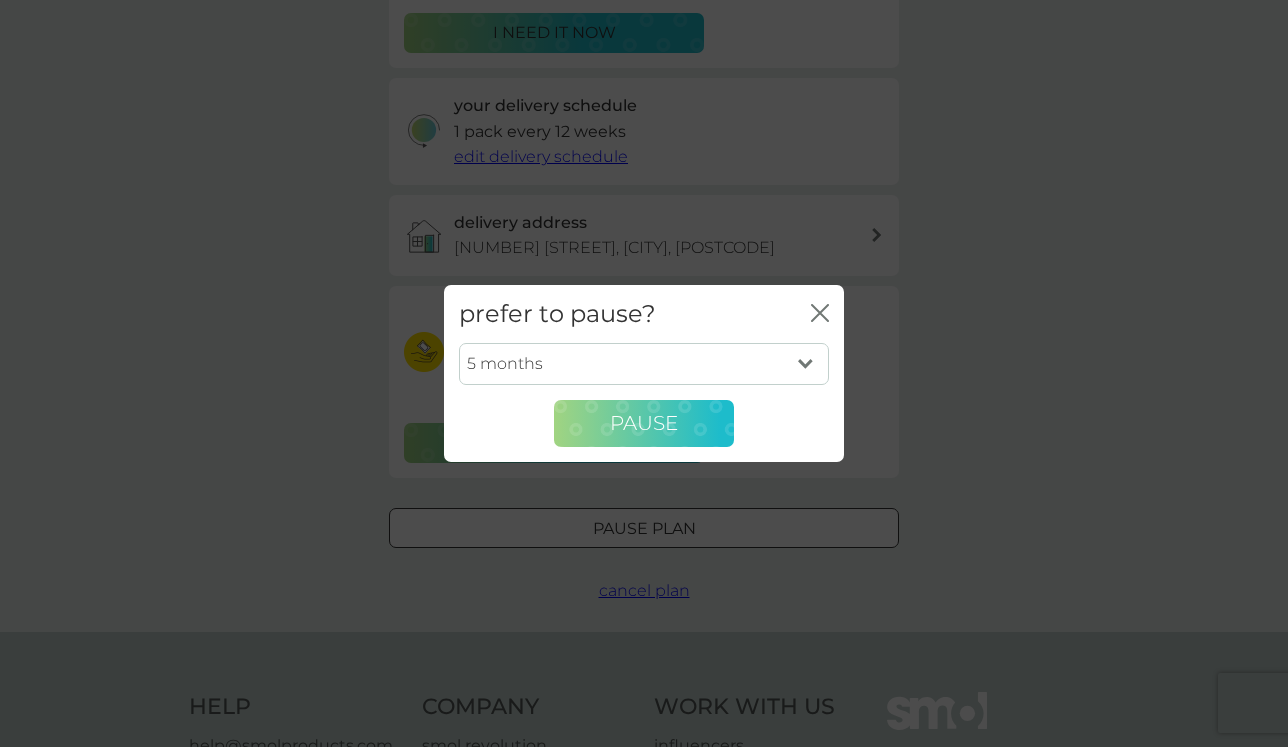 click on "Pause" at bounding box center [644, 424] 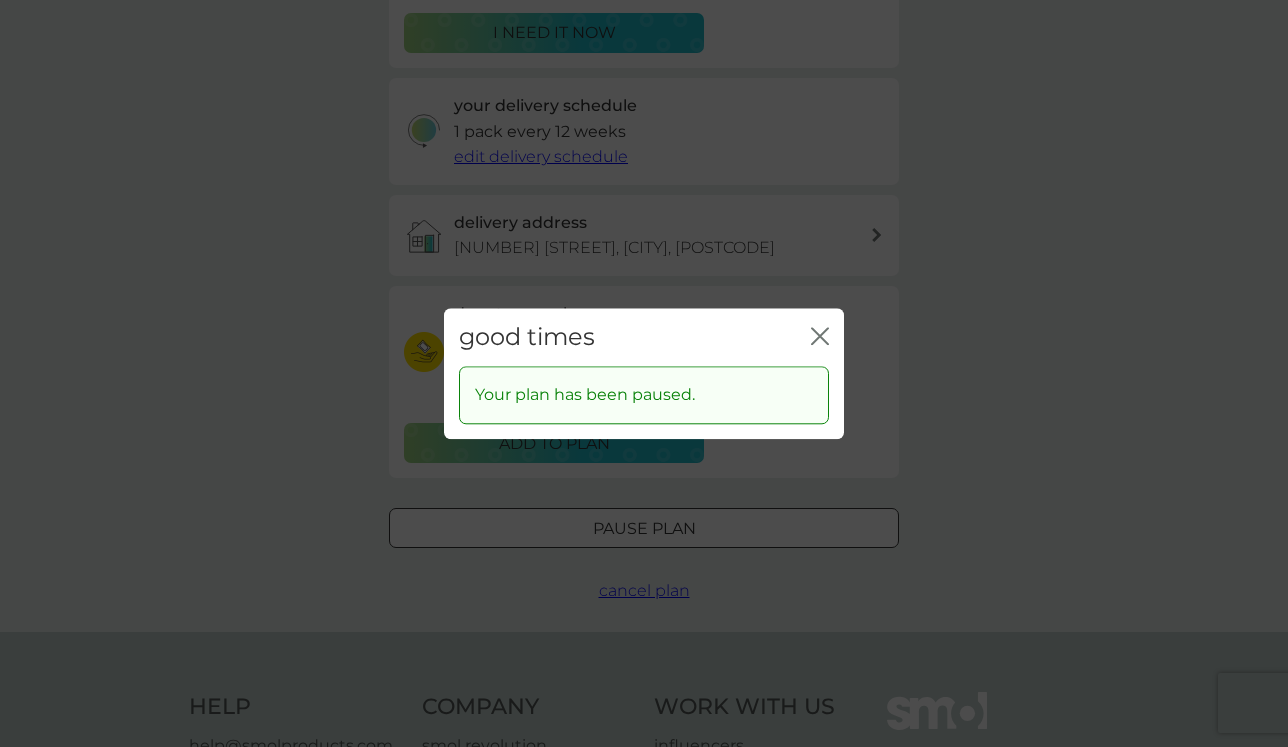 click on "close" 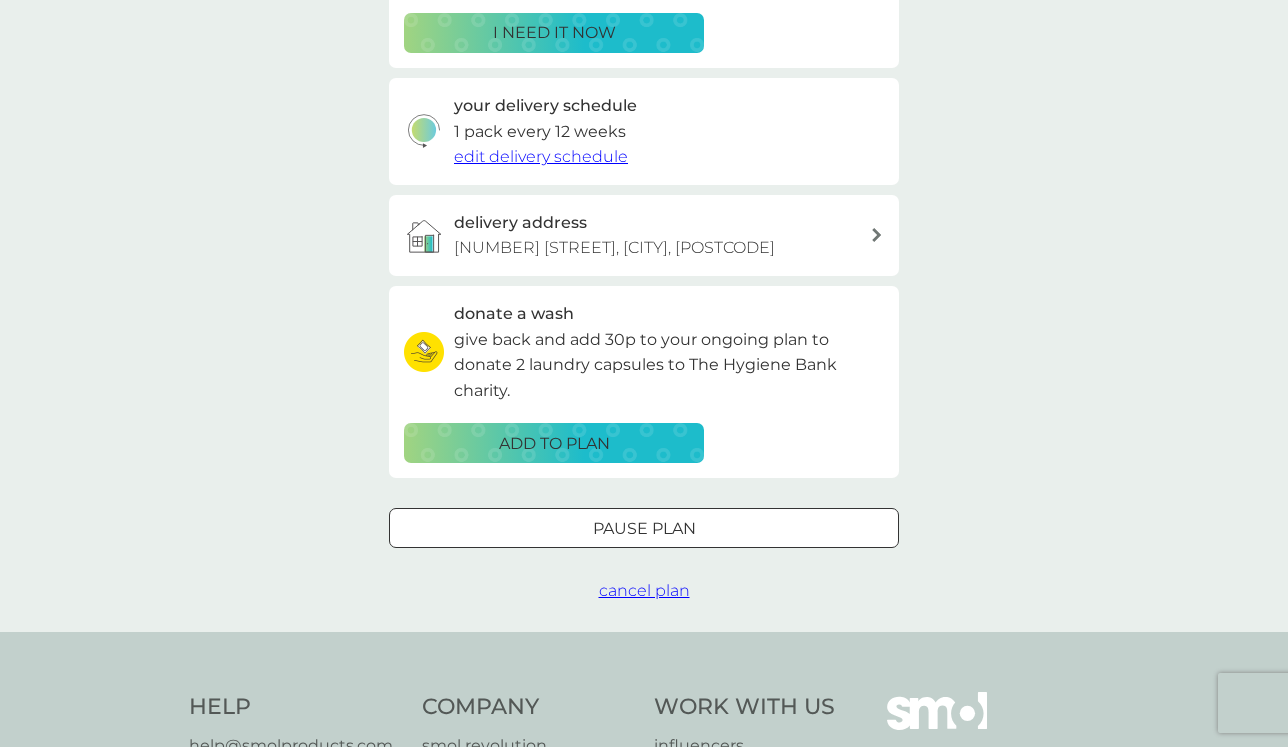 scroll, scrollTop: 0, scrollLeft: 0, axis: both 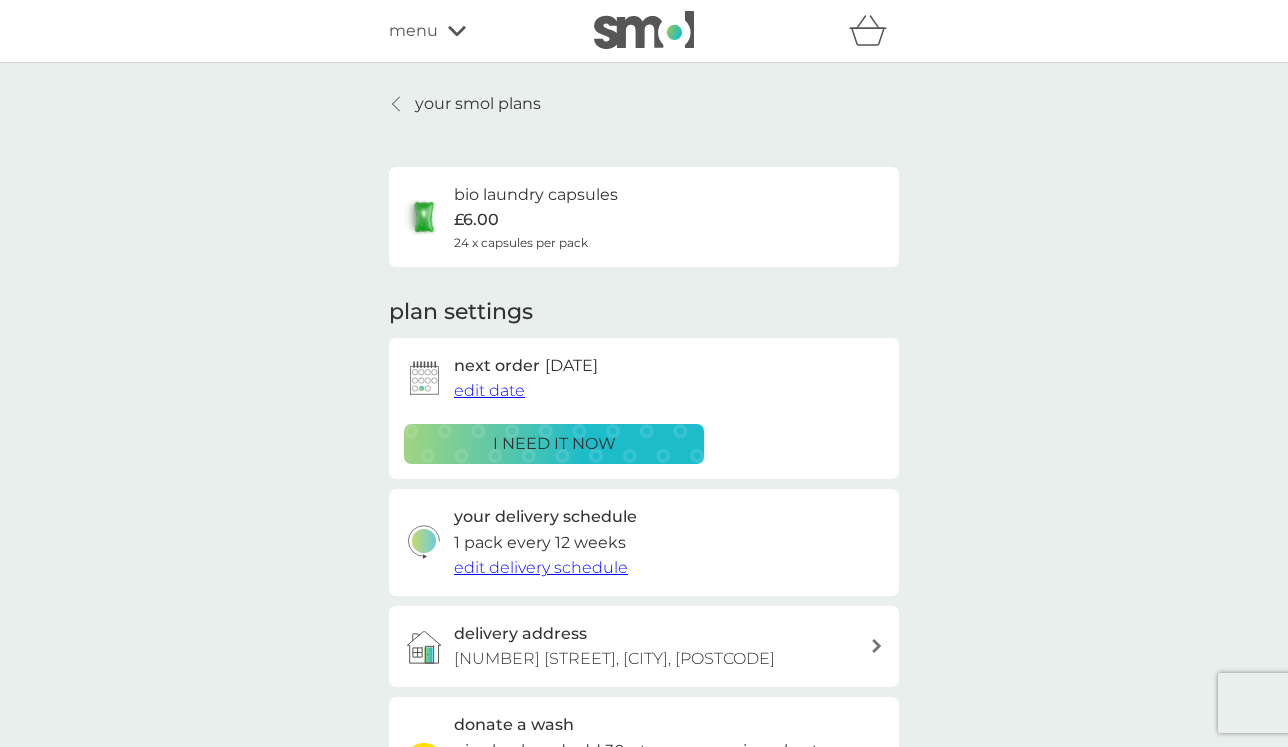 click on "your smol plans" at bounding box center (478, 104) 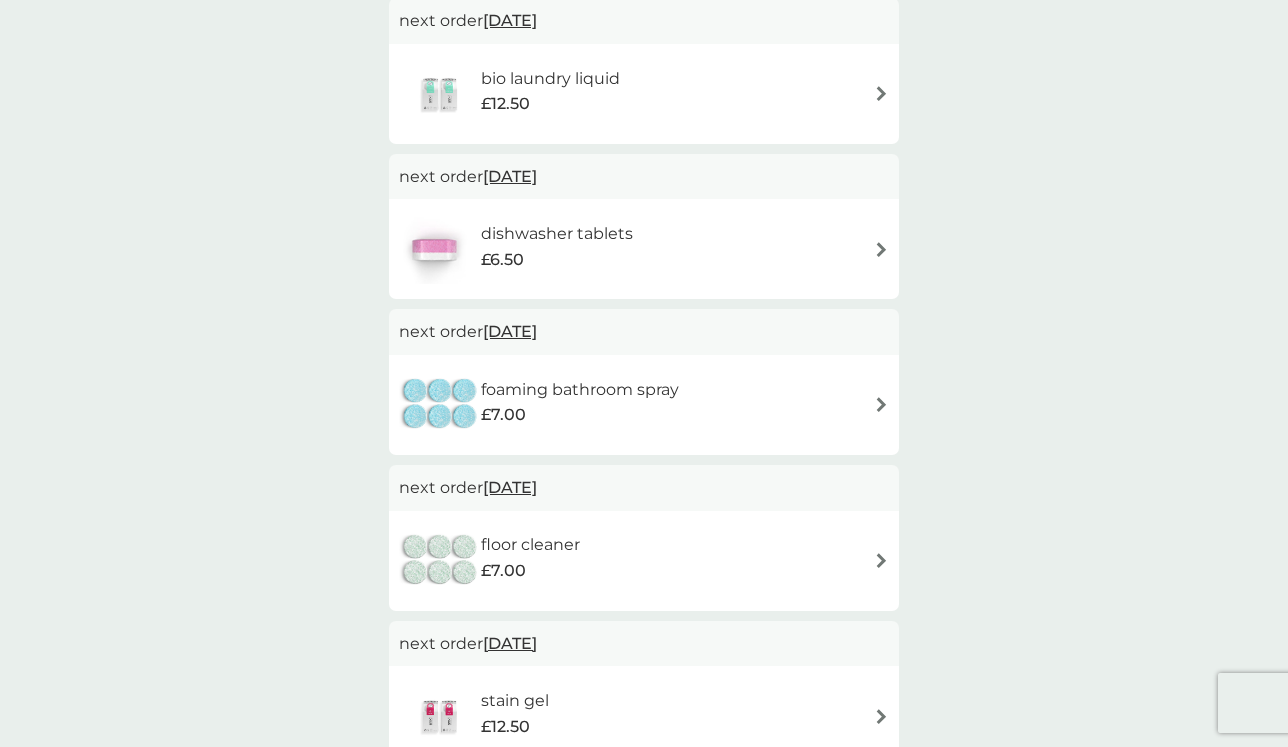 scroll, scrollTop: 421, scrollLeft: 0, axis: vertical 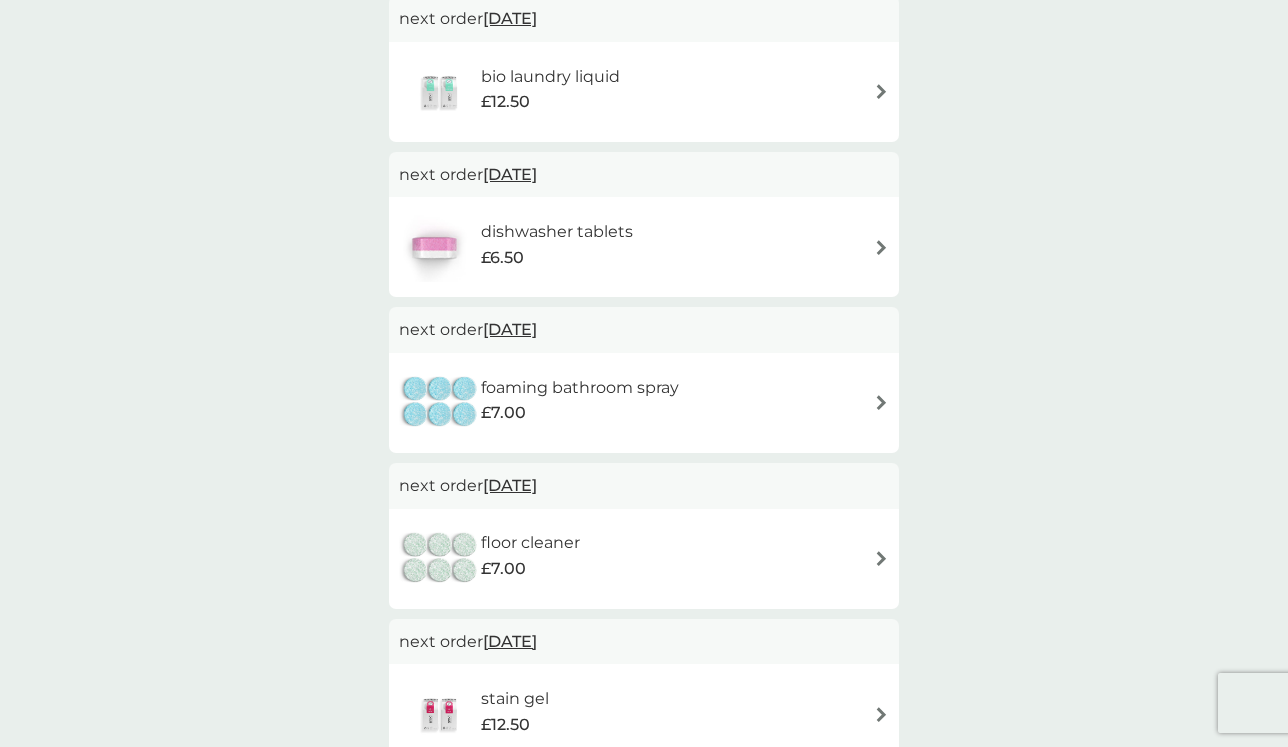 click on "dishwasher tablets" at bounding box center [557, 232] 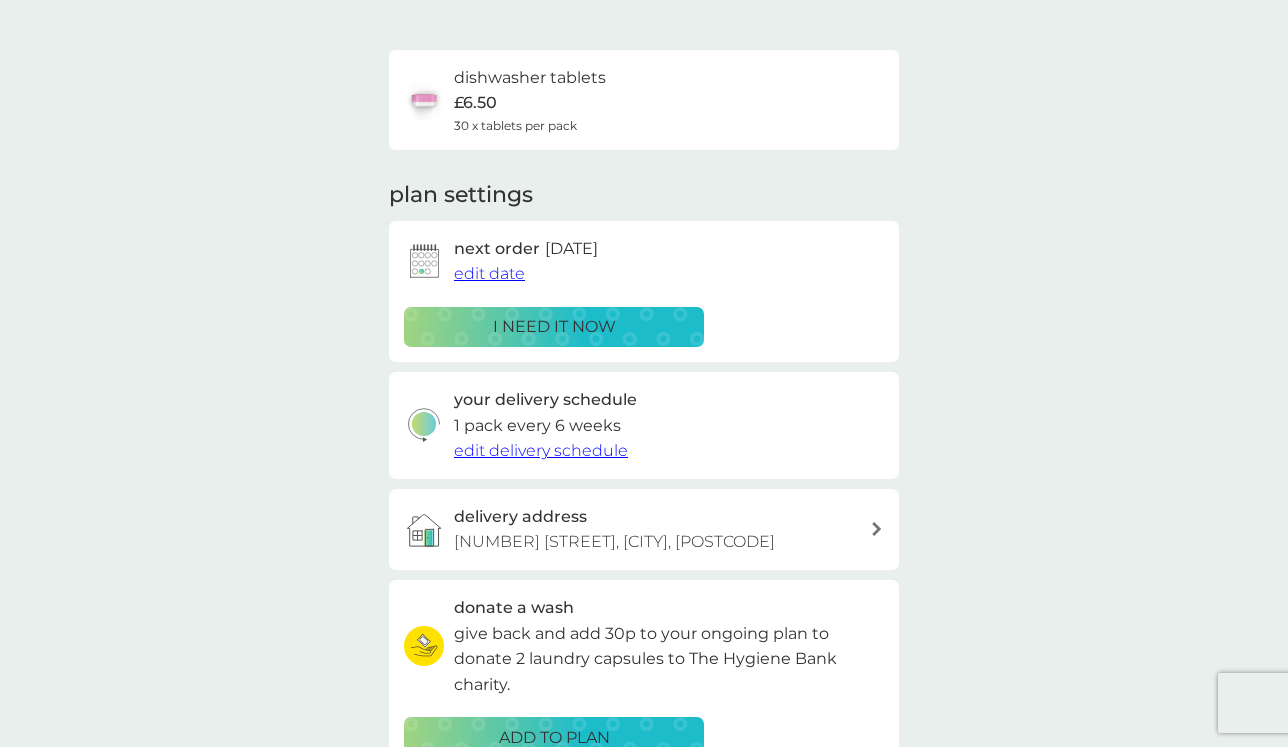 scroll, scrollTop: 119, scrollLeft: 0, axis: vertical 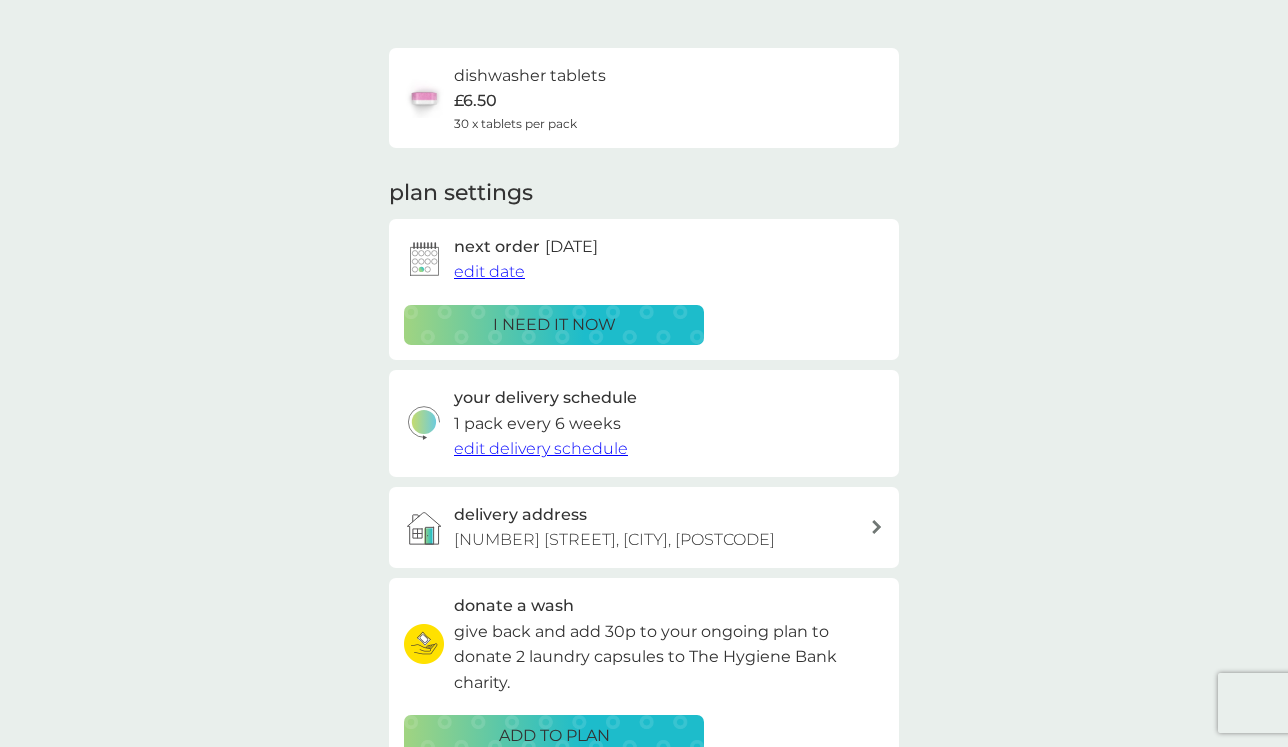 click on "i need it now" at bounding box center (554, 325) 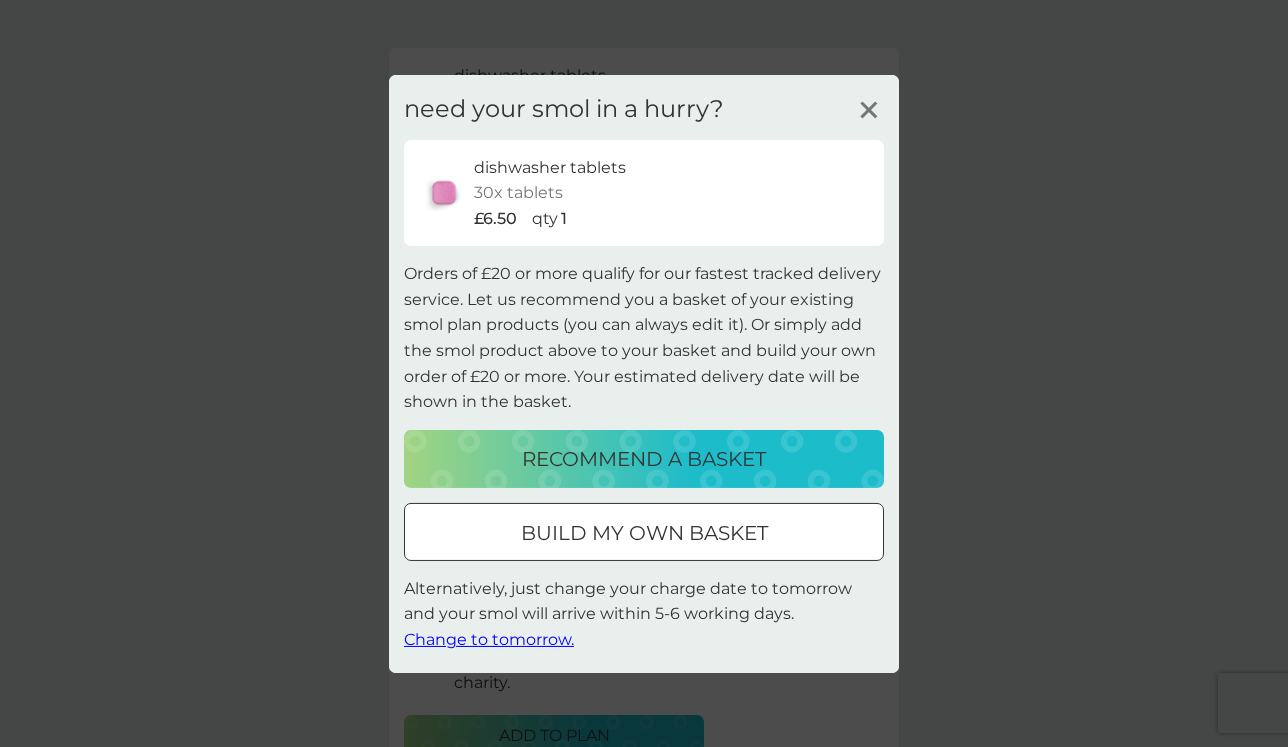 click on "recommend a basket" at bounding box center [644, 459] 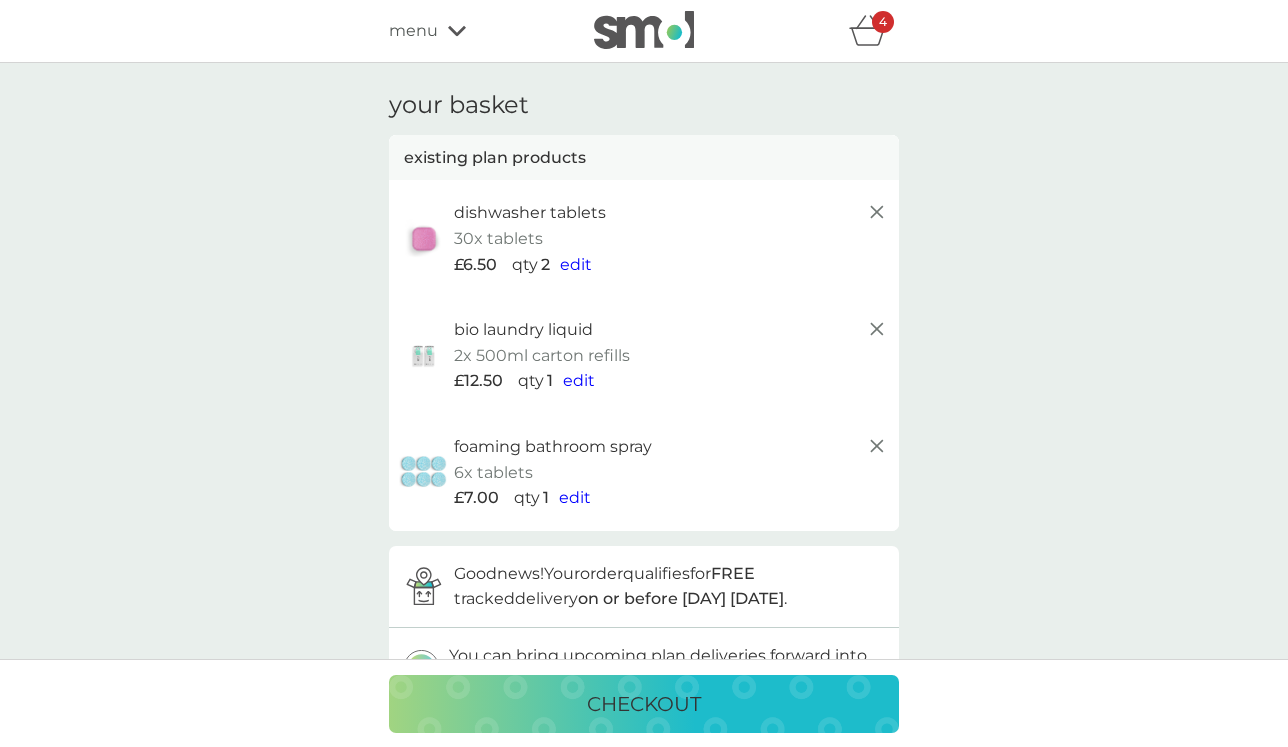 click 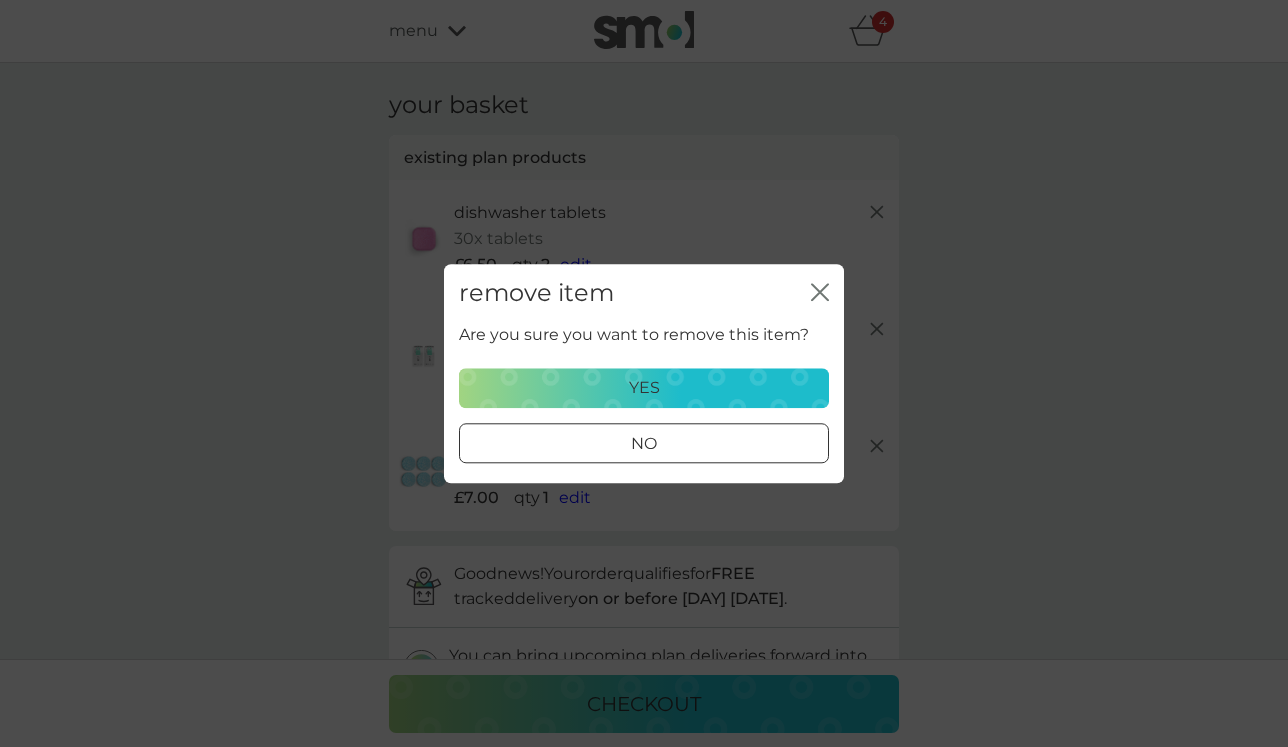 click on "yes" at bounding box center (644, 388) 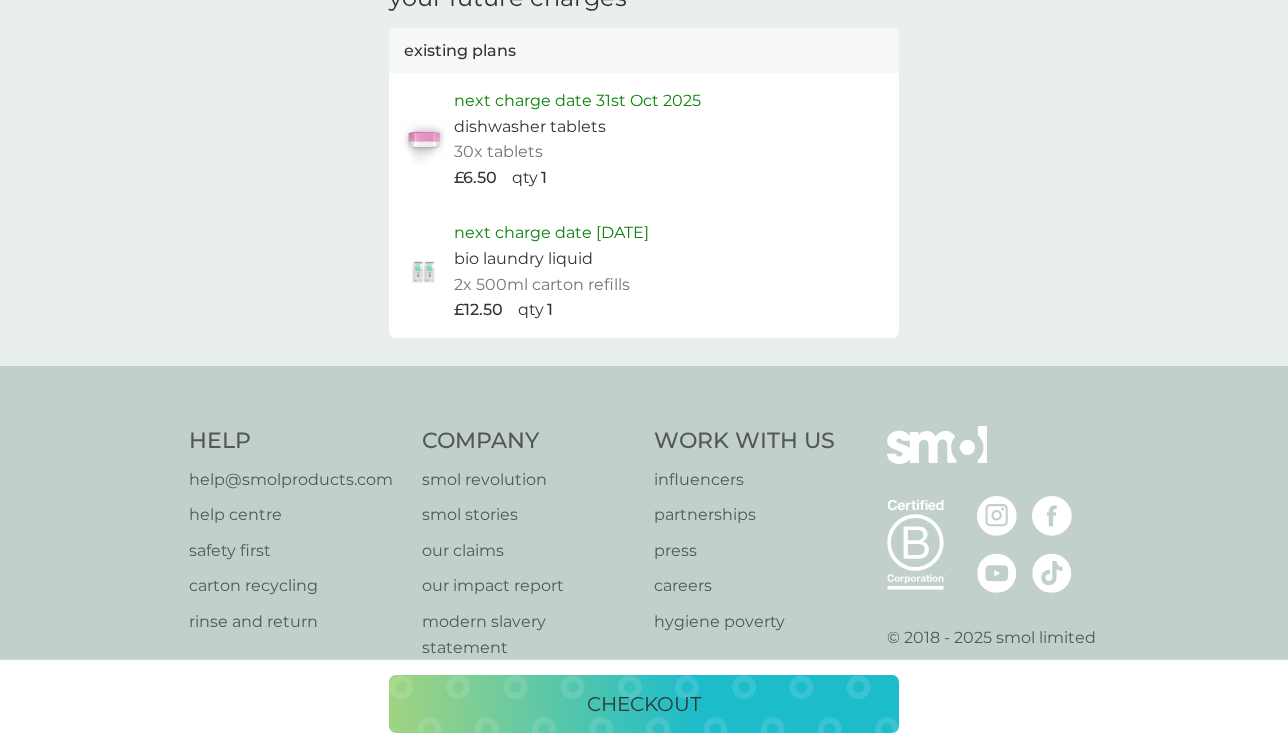 scroll, scrollTop: 1055, scrollLeft: 0, axis: vertical 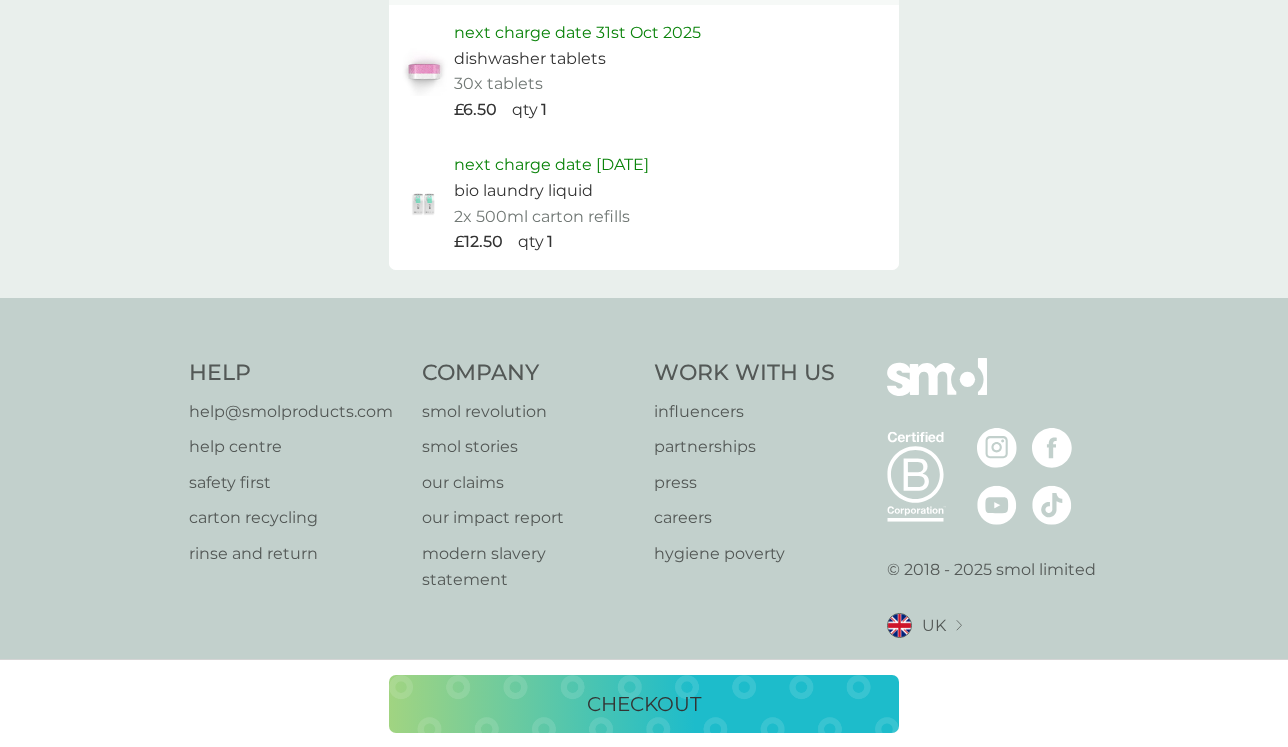 click on "checkout" at bounding box center [644, 704] 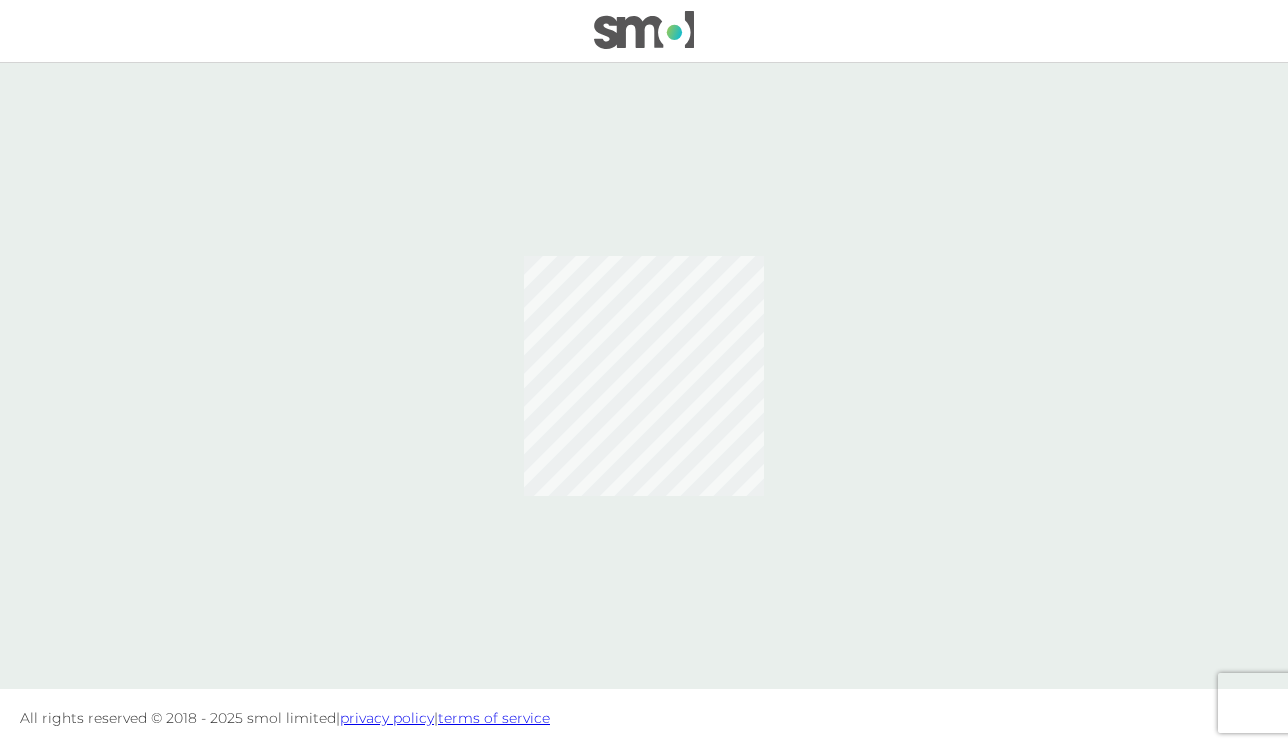 scroll, scrollTop: 0, scrollLeft: 0, axis: both 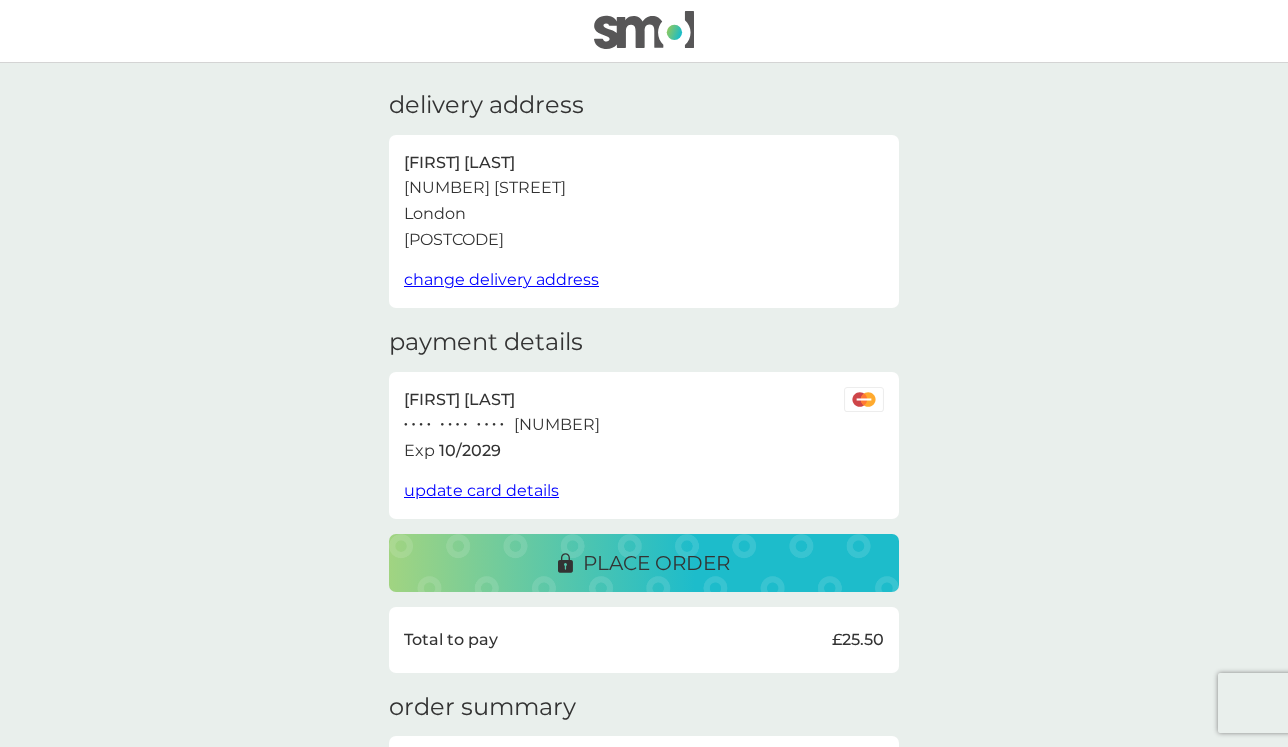 click on "place order" at bounding box center (656, 563) 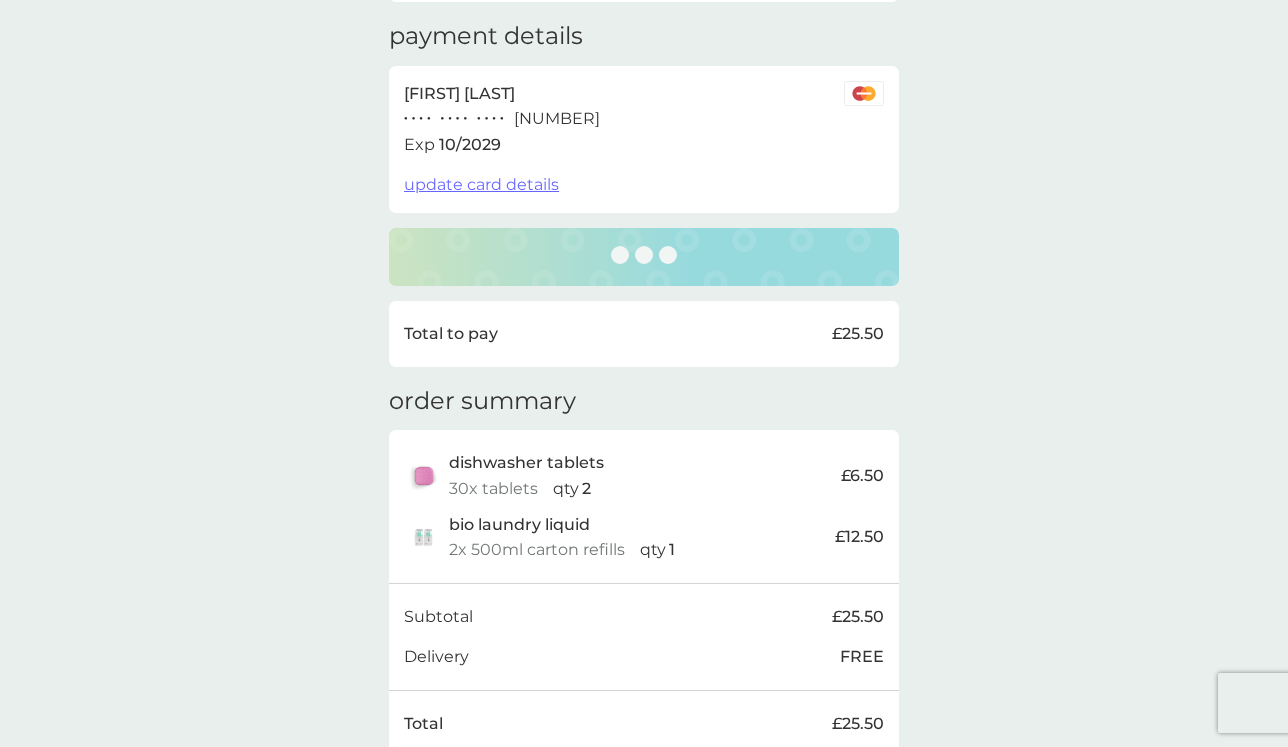 scroll, scrollTop: 320, scrollLeft: 0, axis: vertical 